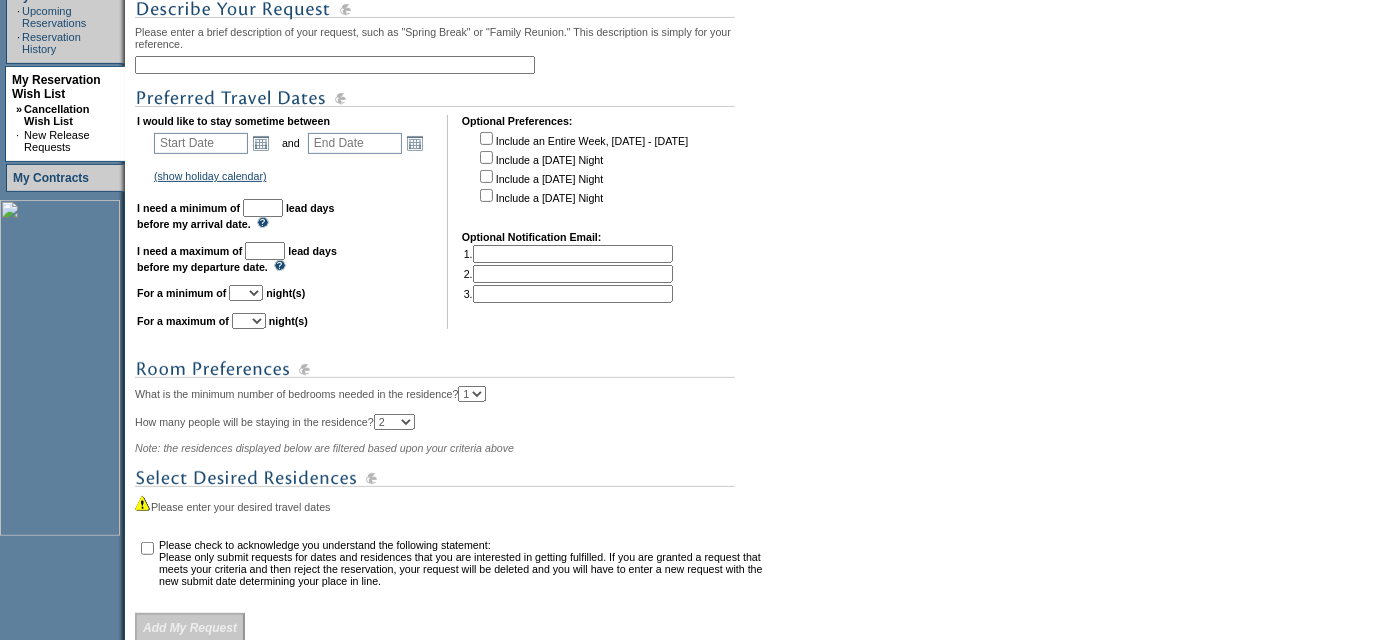 scroll, scrollTop: 272, scrollLeft: 0, axis: vertical 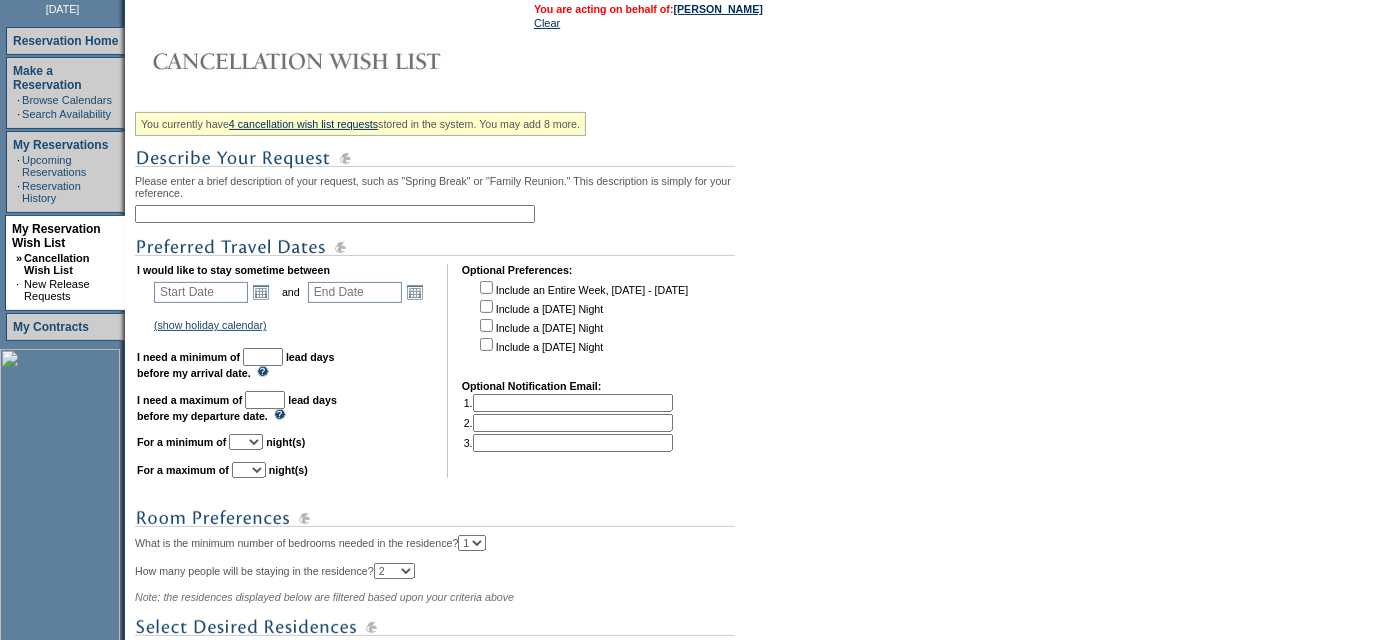 click at bounding box center [335, 214] 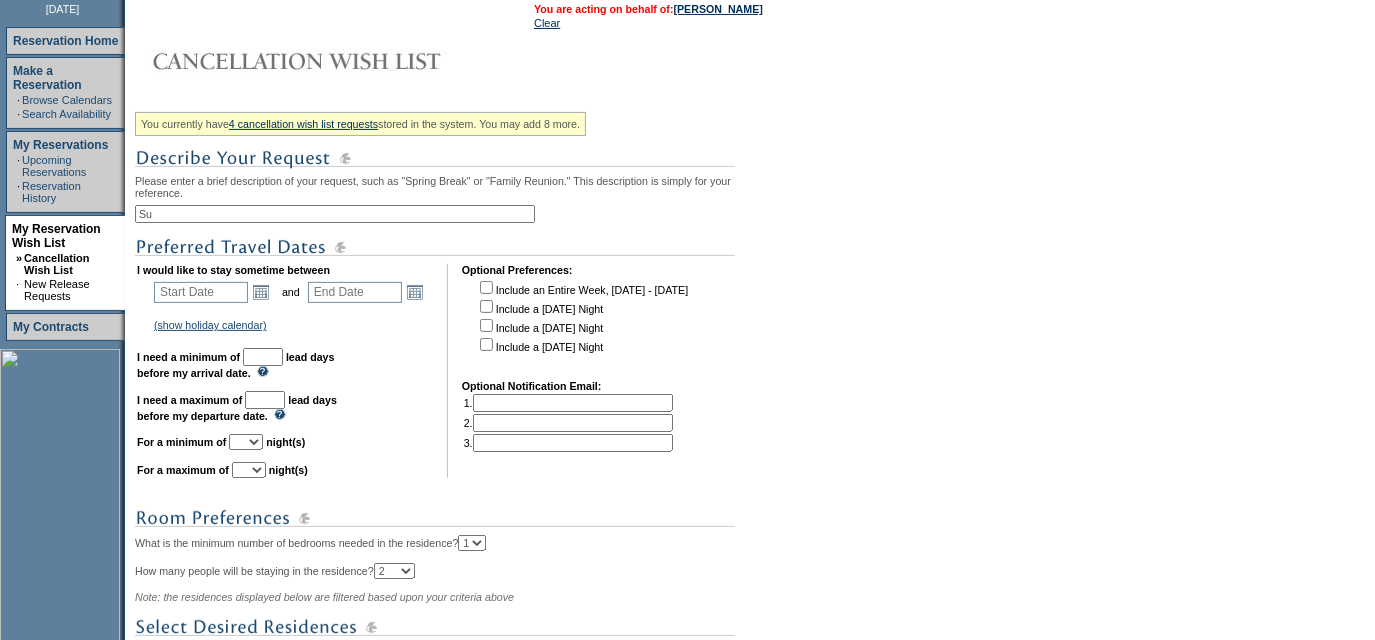 type on "S" 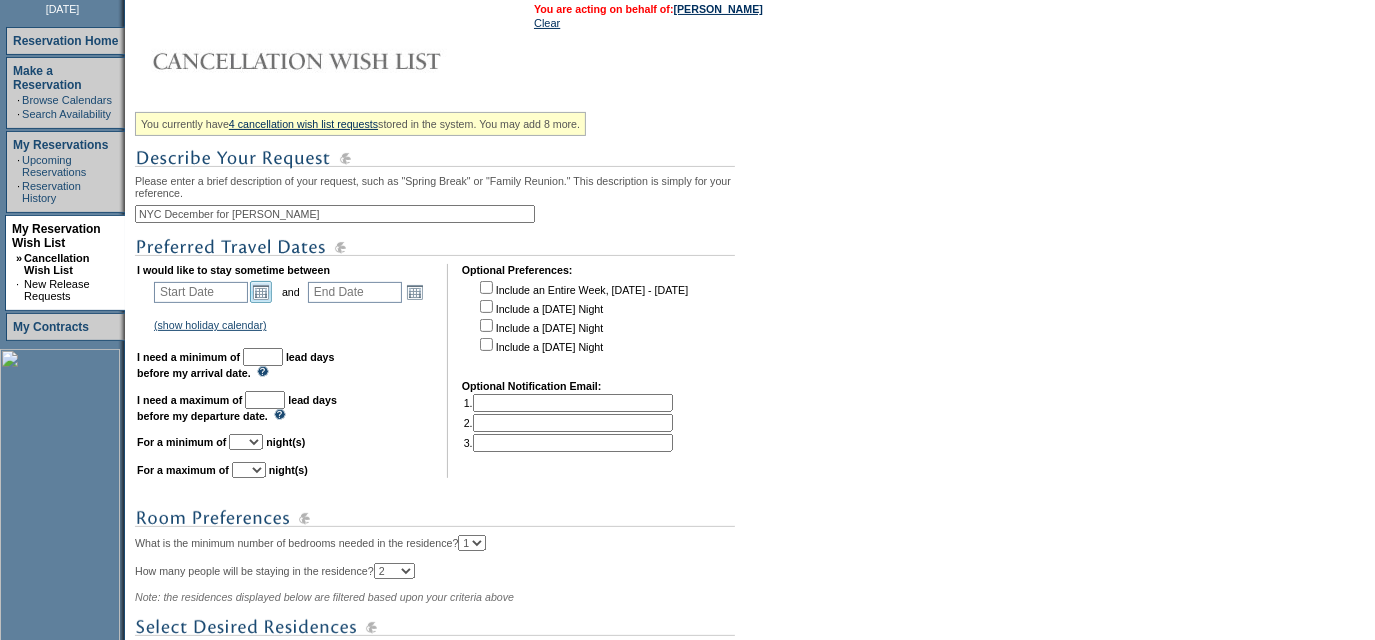 type on "NYC December for [PERSON_NAME]" 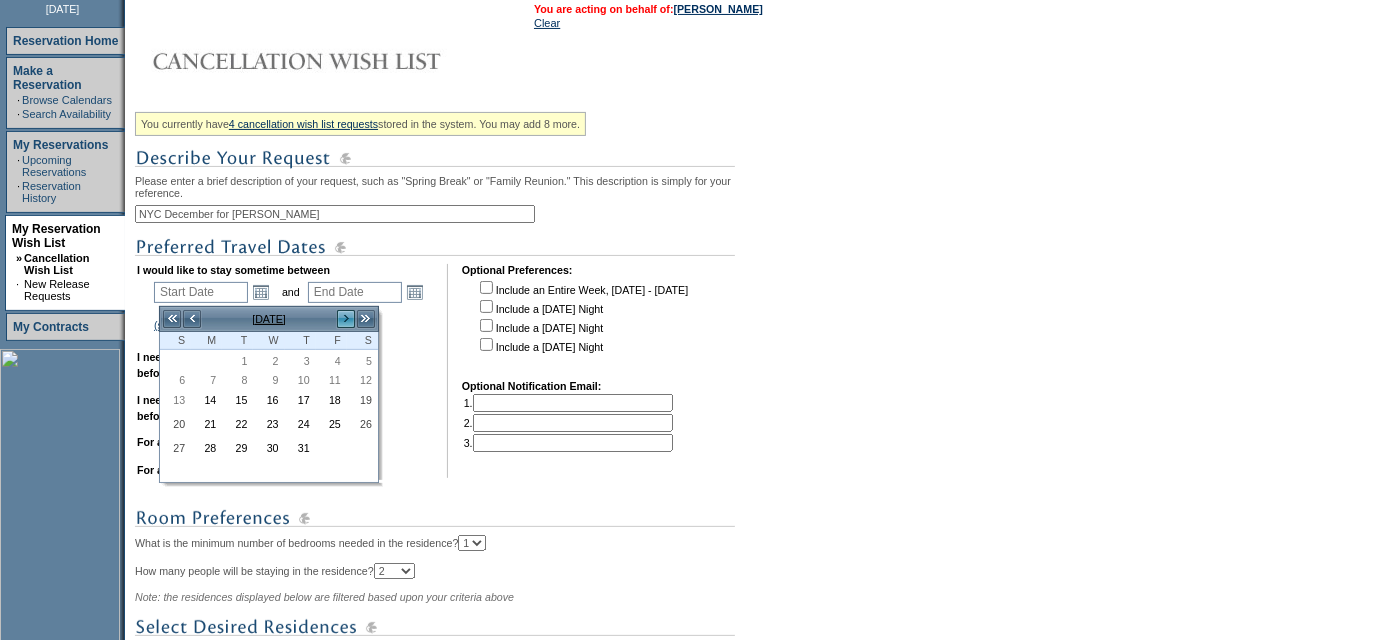 click on ">" at bounding box center [346, 319] 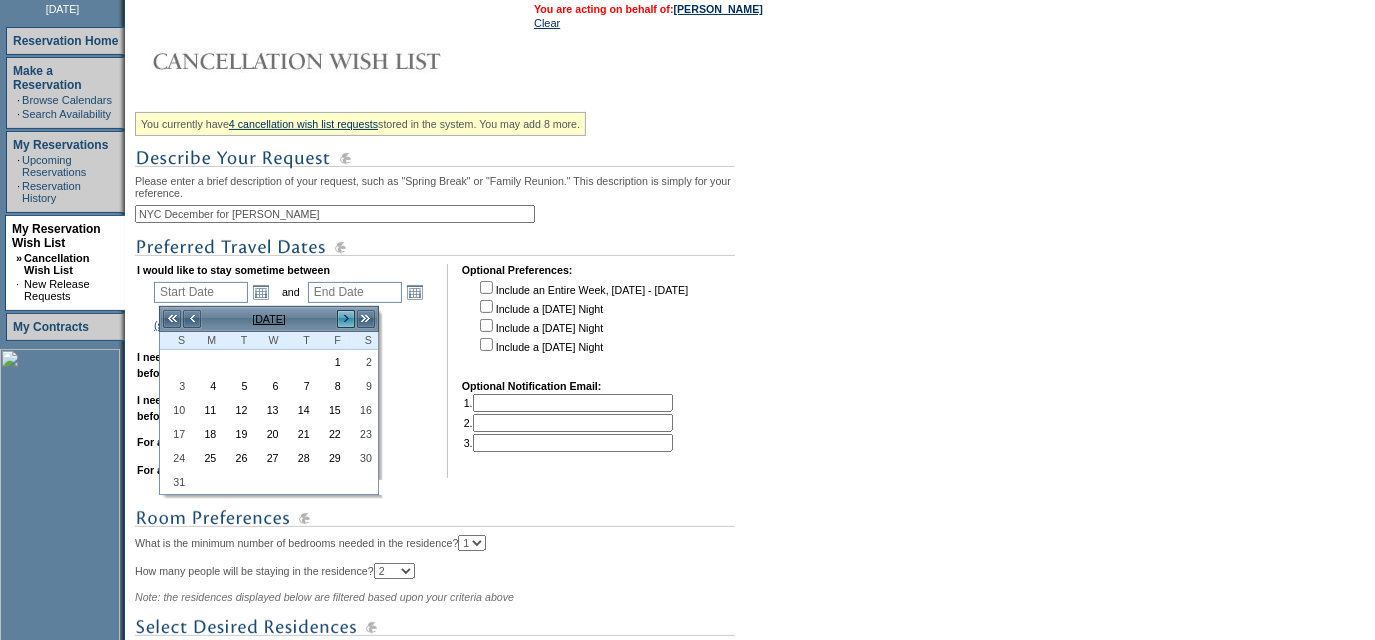 click on ">" at bounding box center (346, 319) 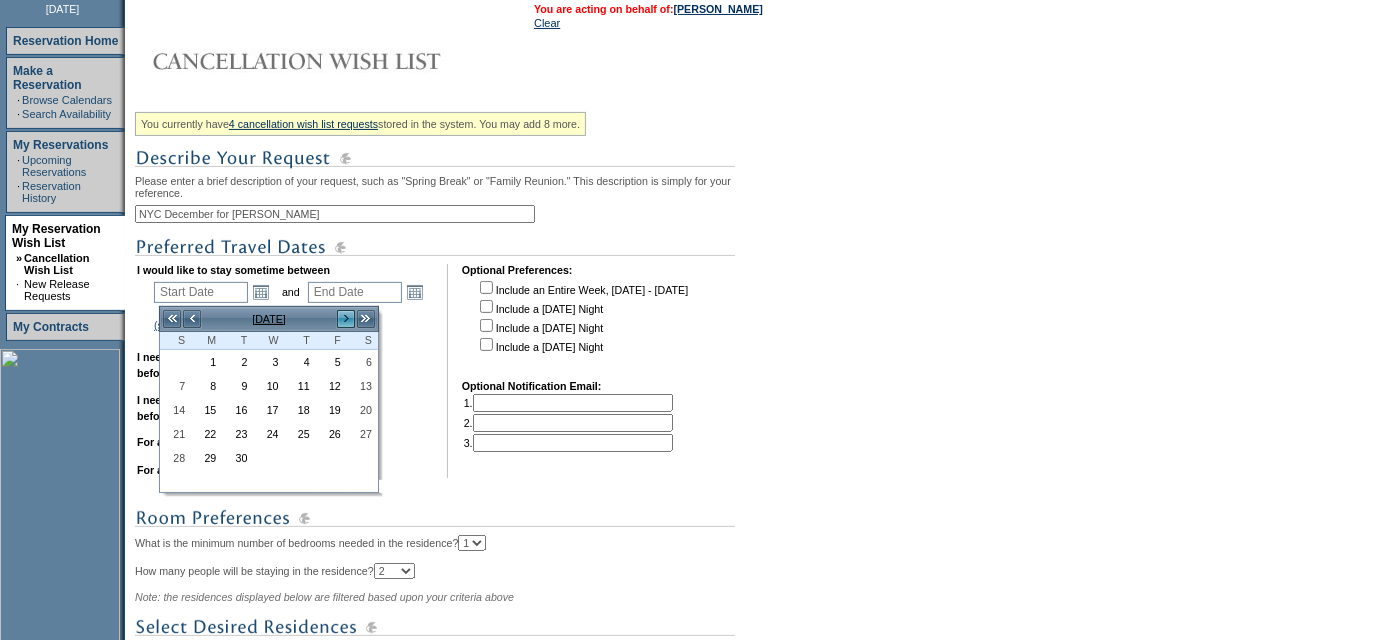 click on ">" at bounding box center [346, 319] 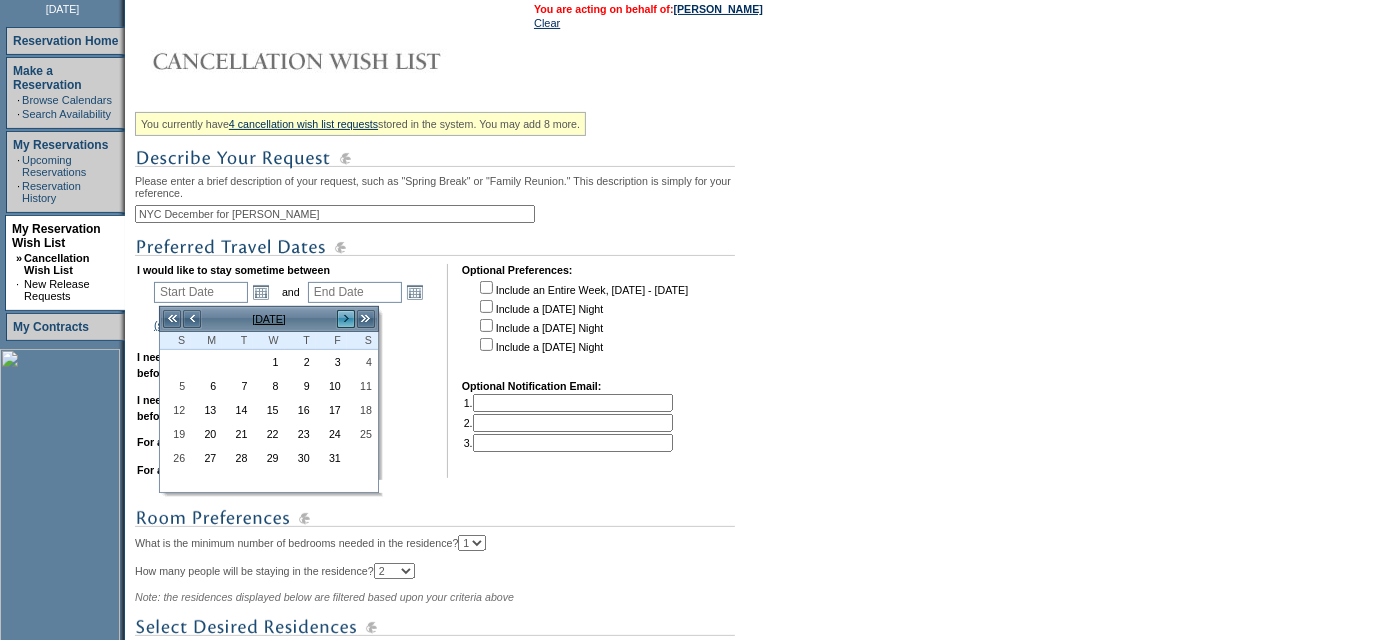 click on ">" at bounding box center (346, 319) 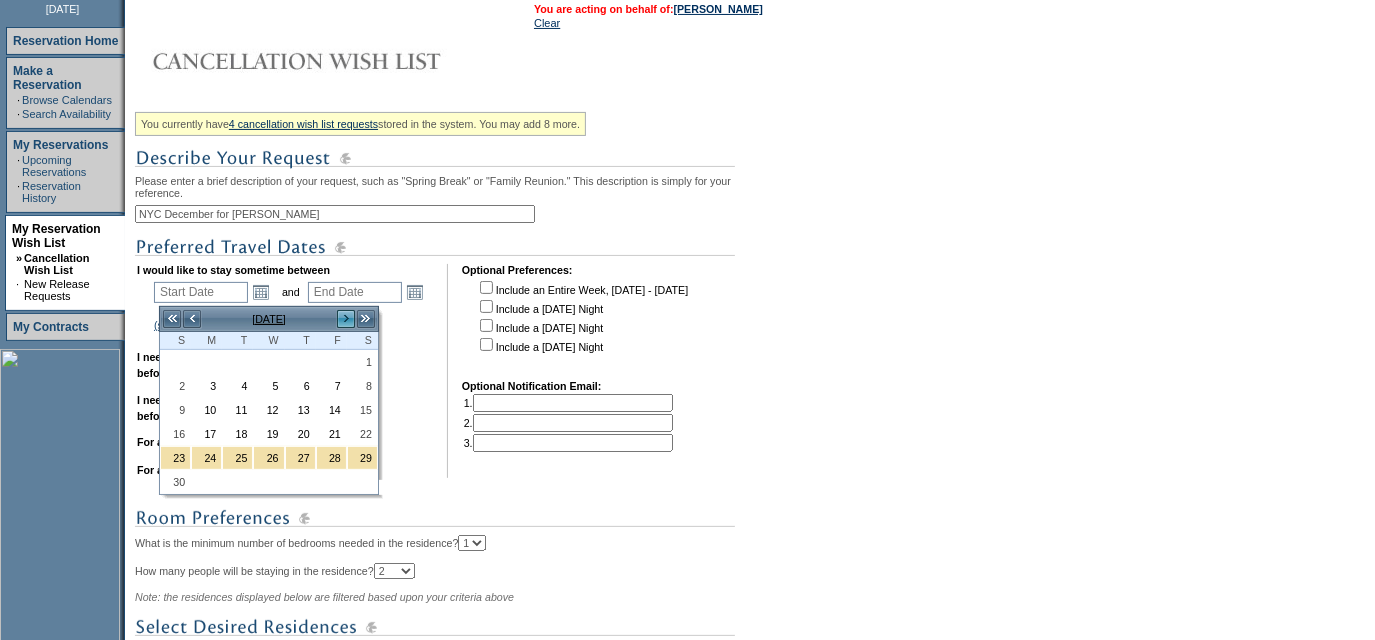 click on ">" at bounding box center [346, 319] 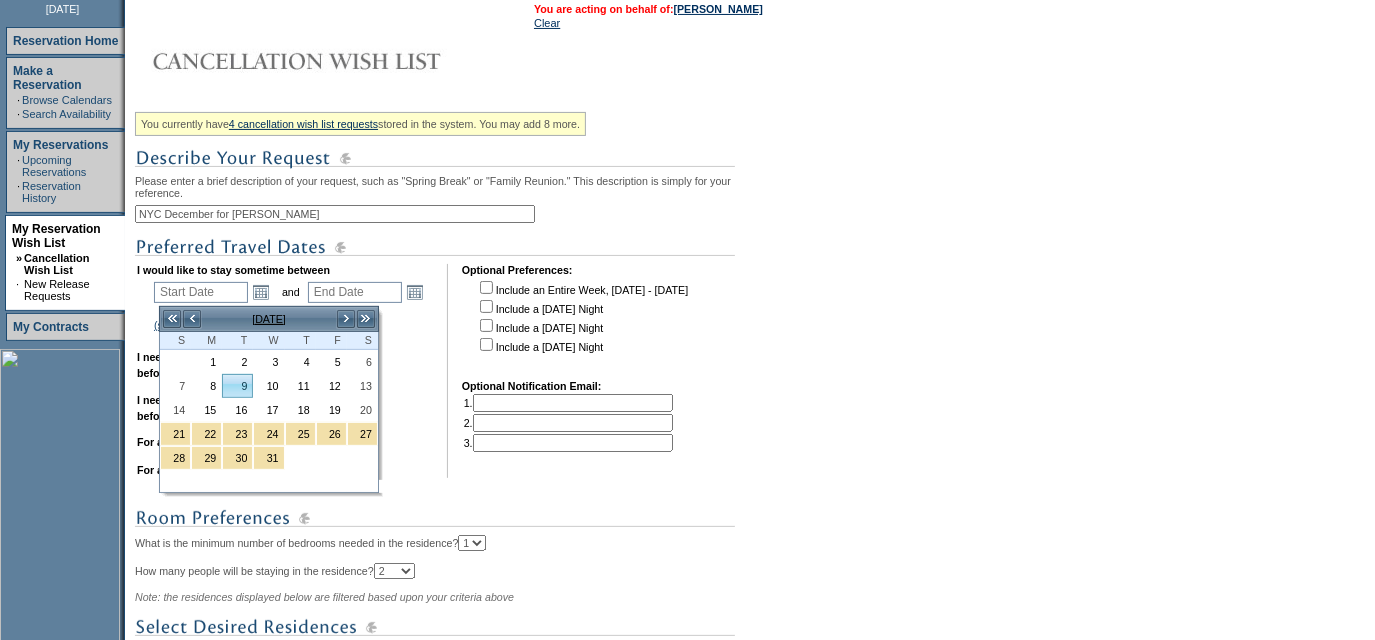 click on "9" at bounding box center [237, 386] 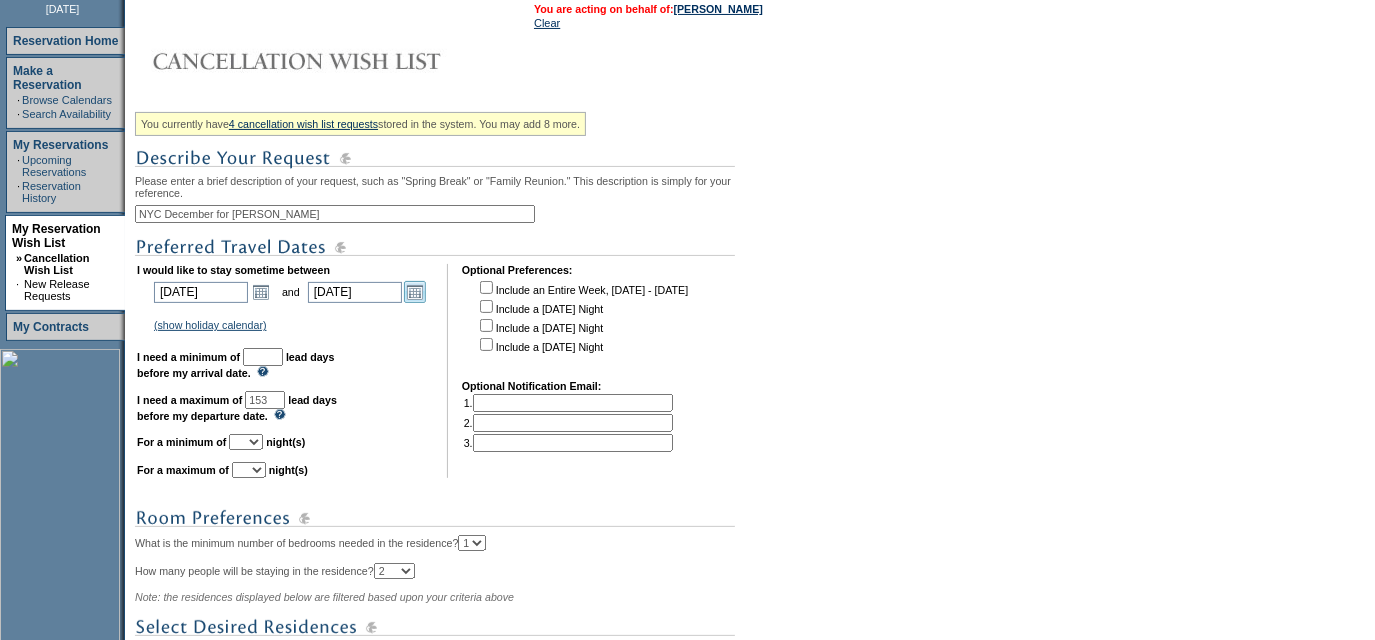 click on "Open the calendar popup." at bounding box center (415, 292) 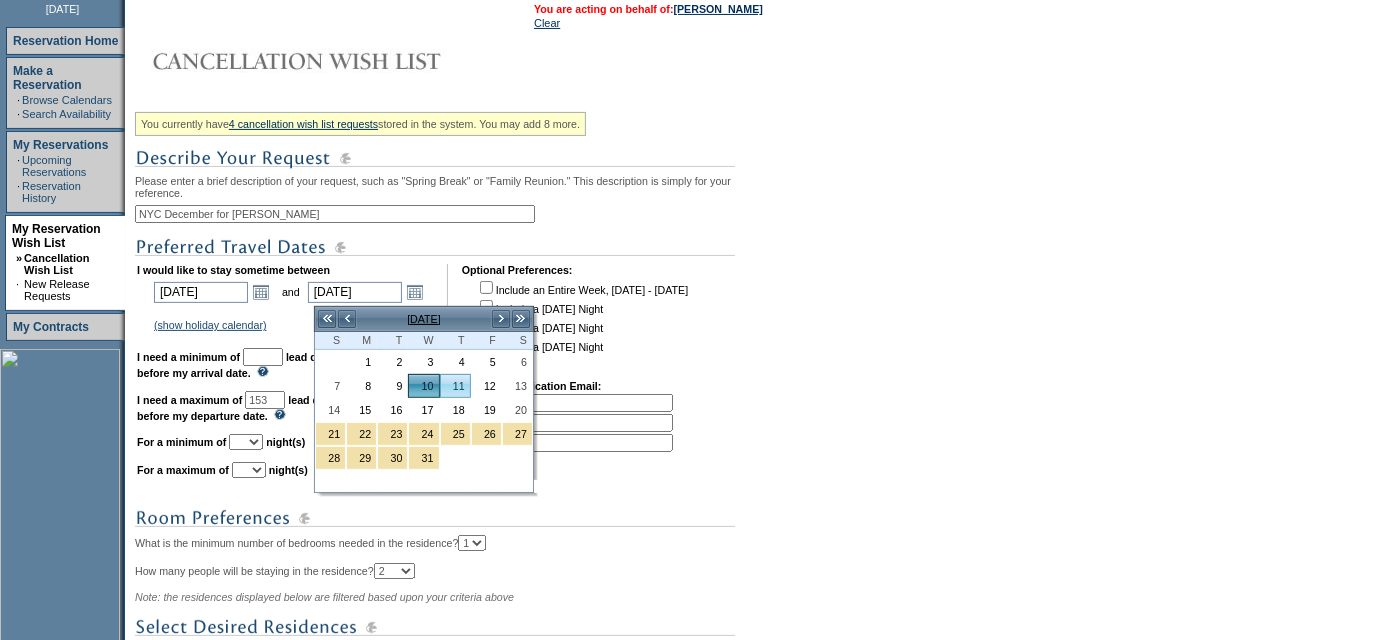 click on "11" at bounding box center (455, 386) 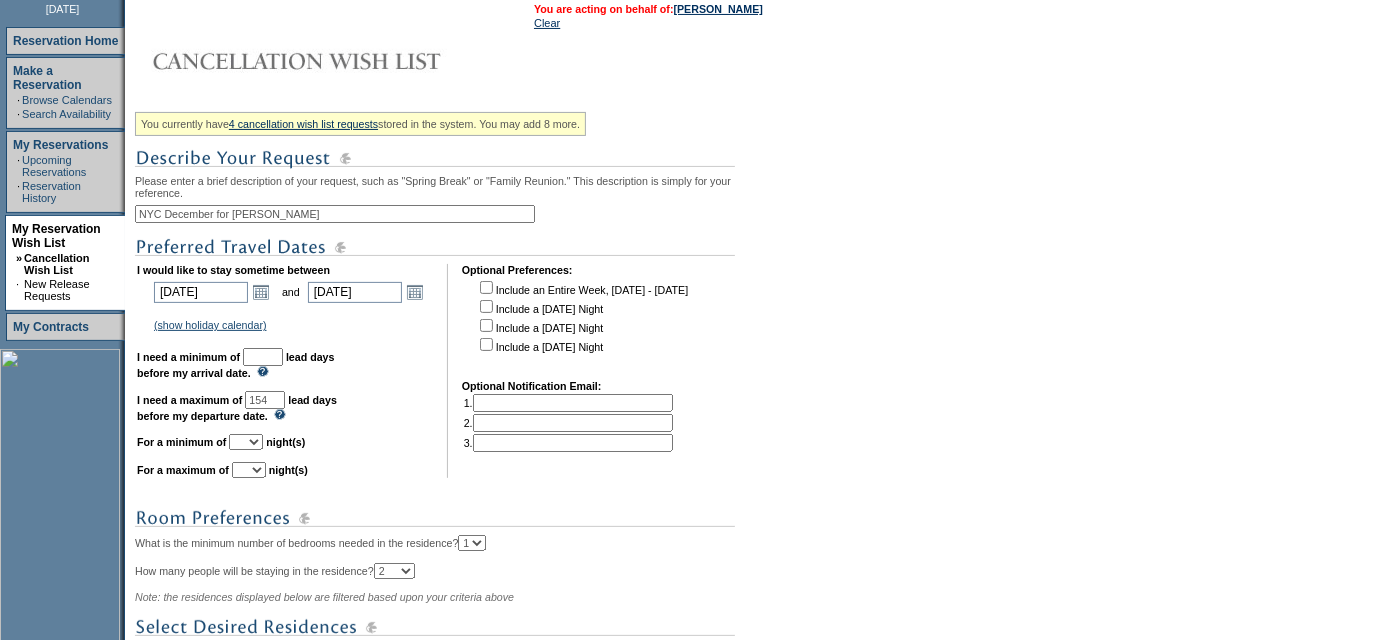 click at bounding box center (263, 357) 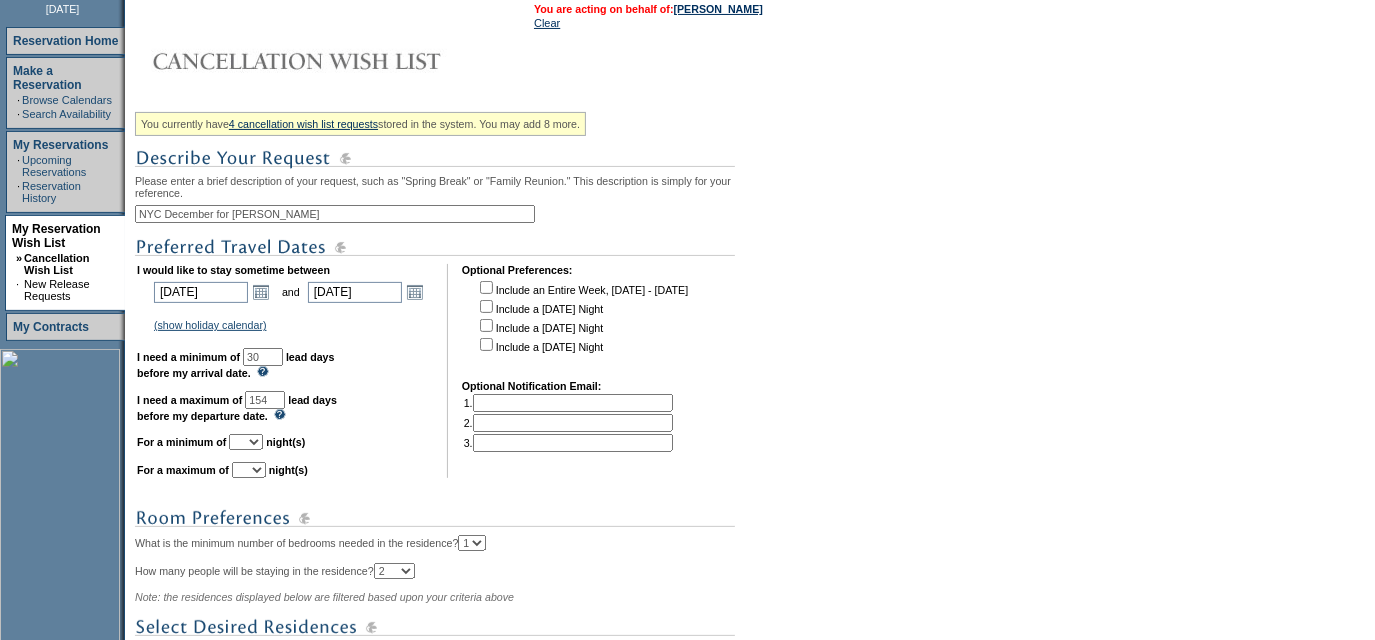 type on "30" 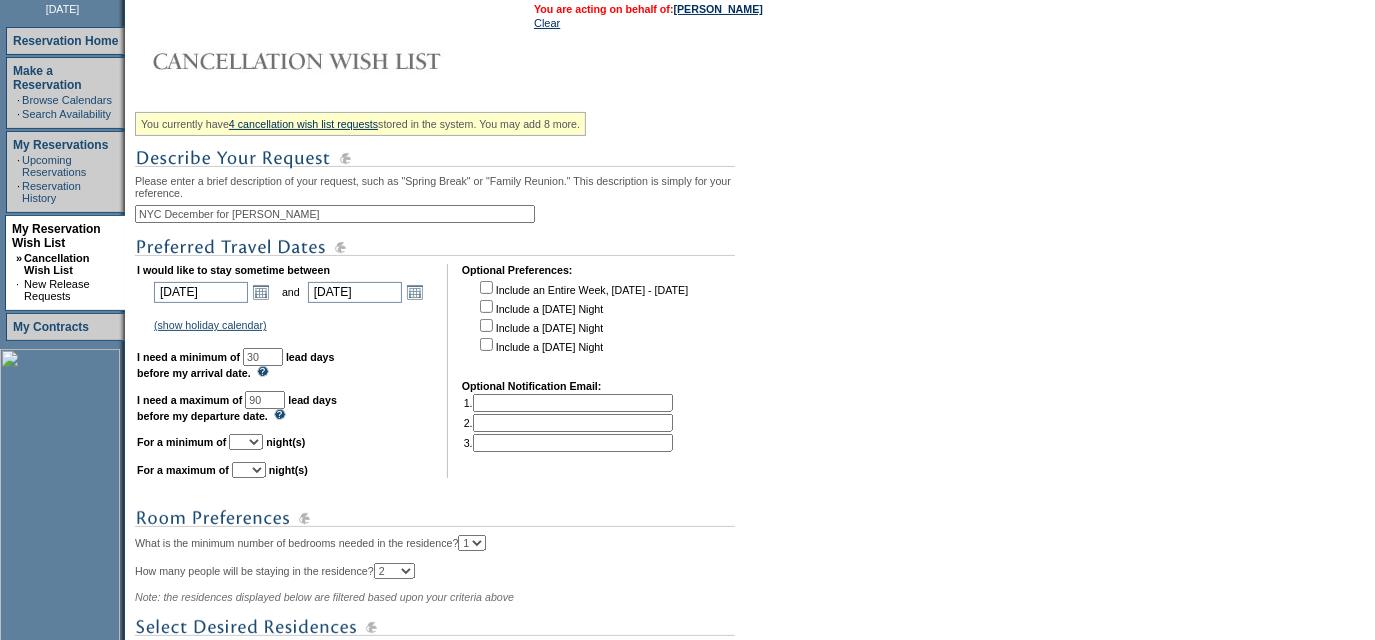 type on "90" 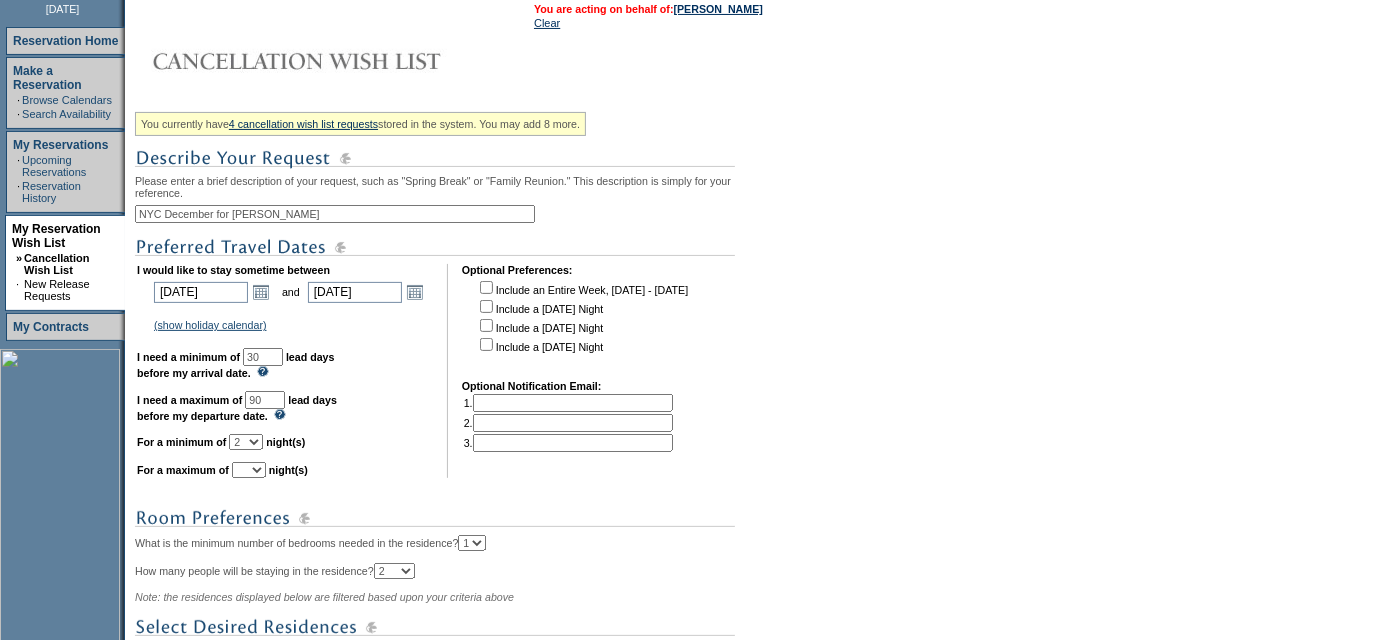 select on "2" 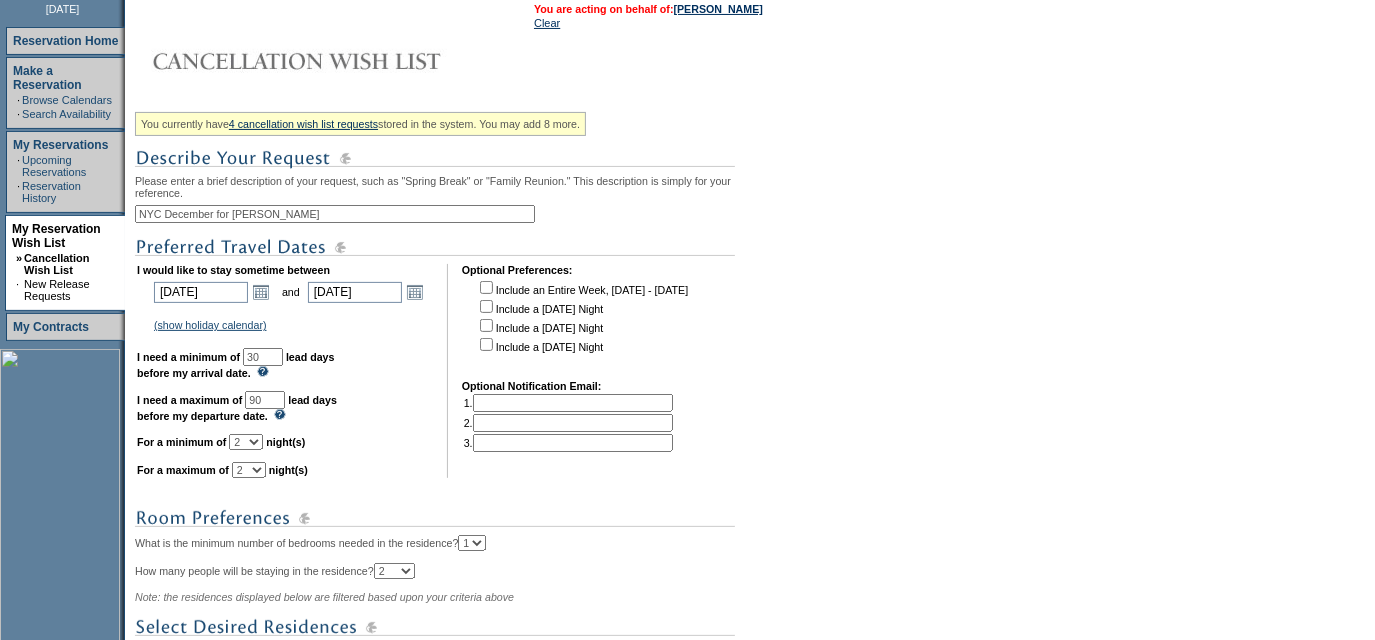 click on "NYC December for [PERSON_NAME]" at bounding box center (335, 214) 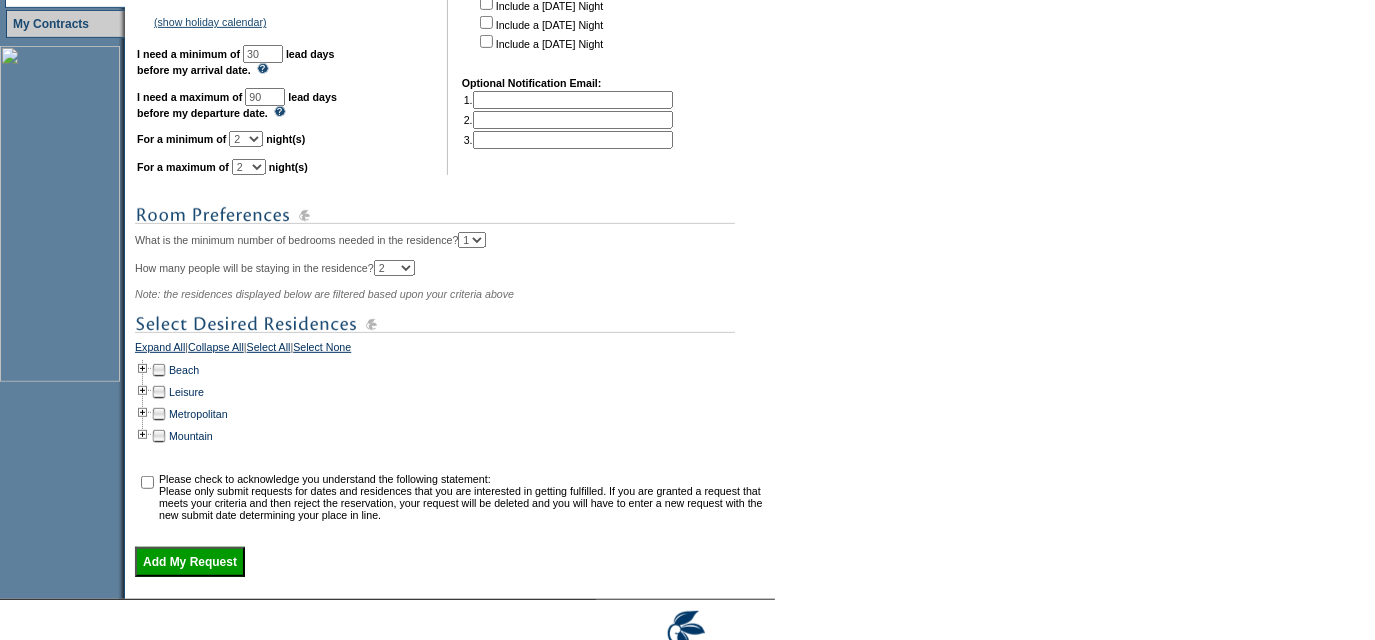scroll, scrollTop: 636, scrollLeft: 0, axis: vertical 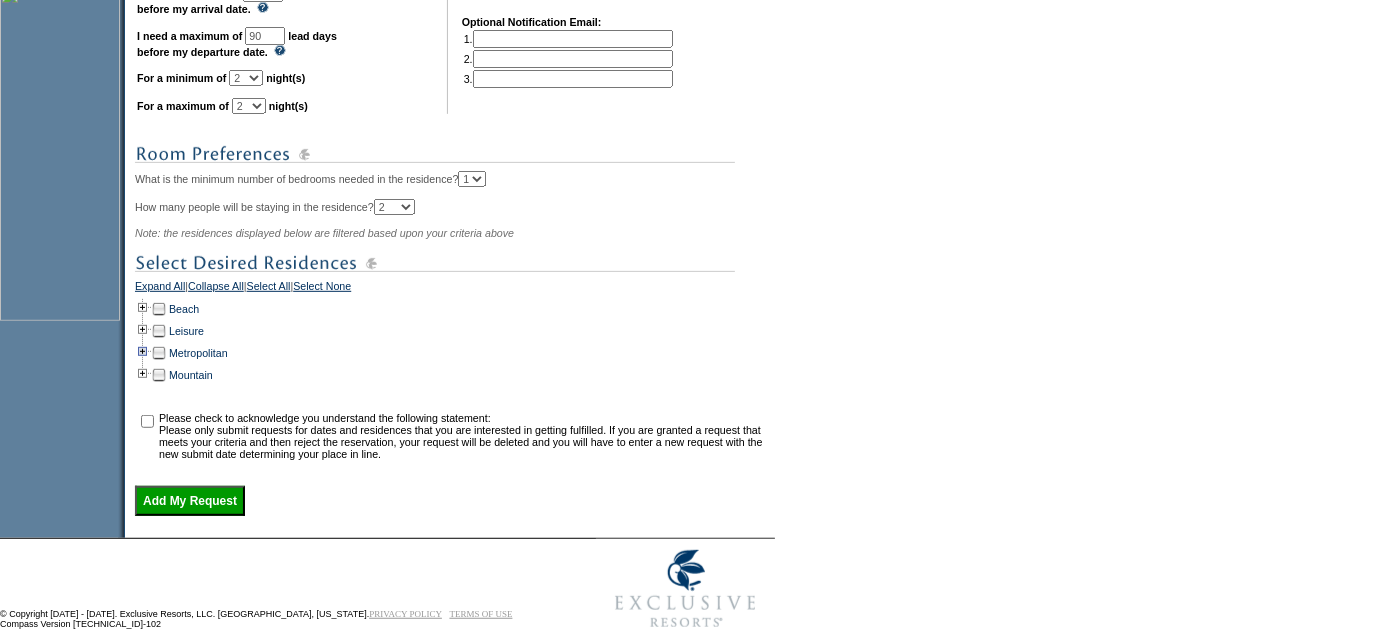 type on "NYC December for [PERSON_NAME] #1" 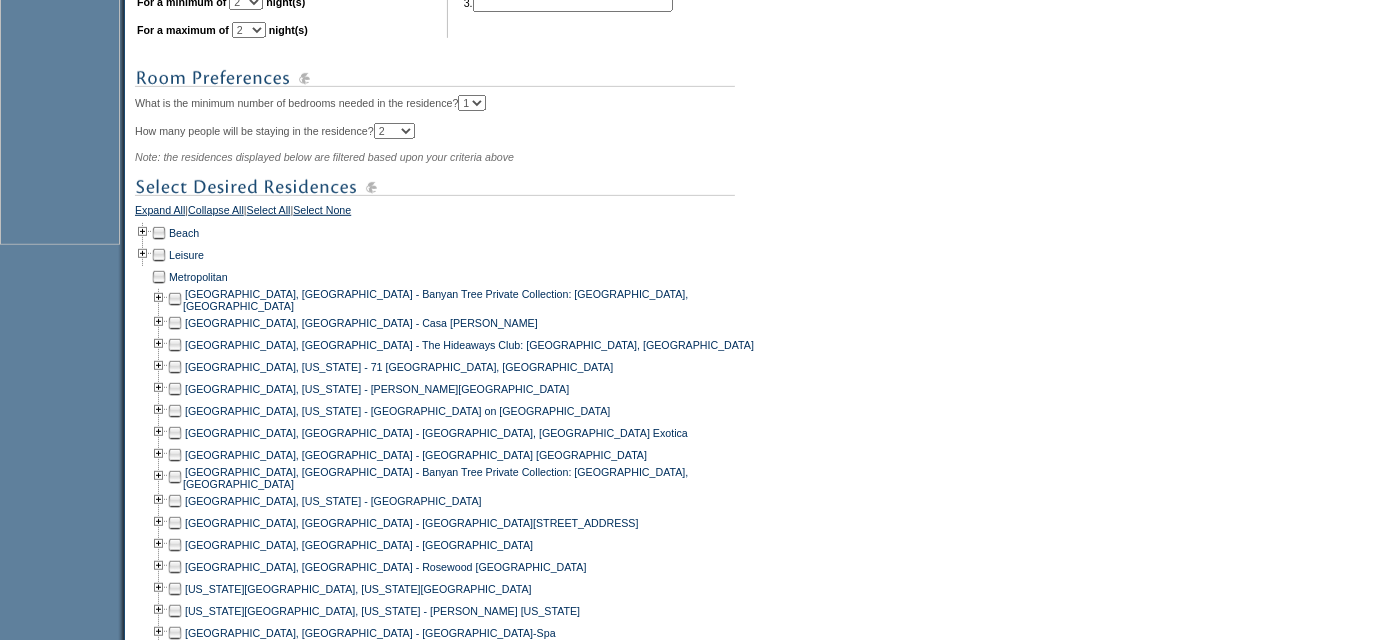 scroll, scrollTop: 818, scrollLeft: 0, axis: vertical 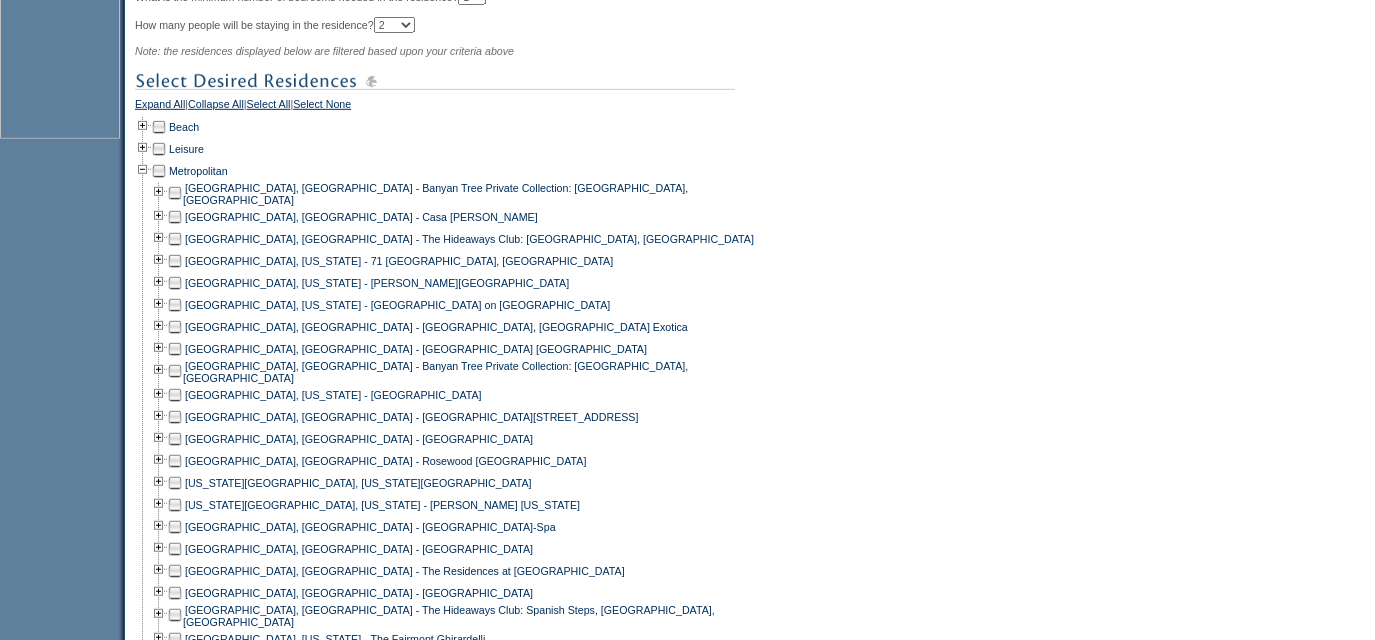 click at bounding box center (175, 483) 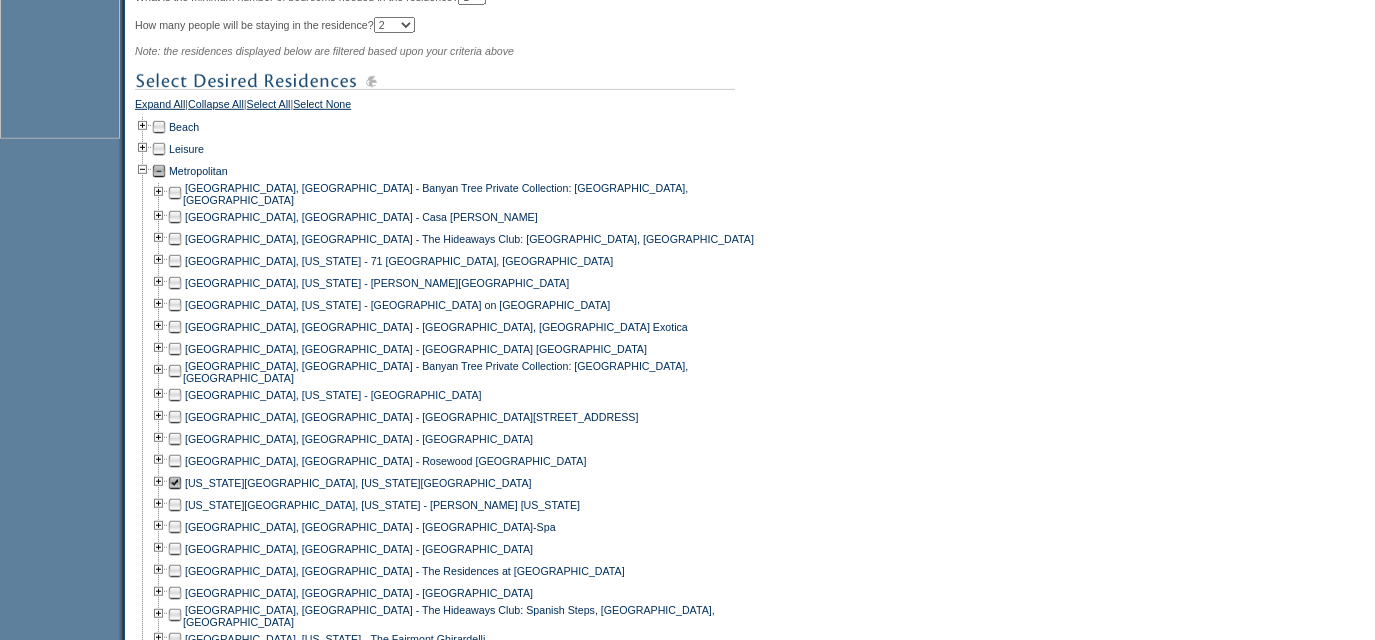 click at bounding box center [175, 505] 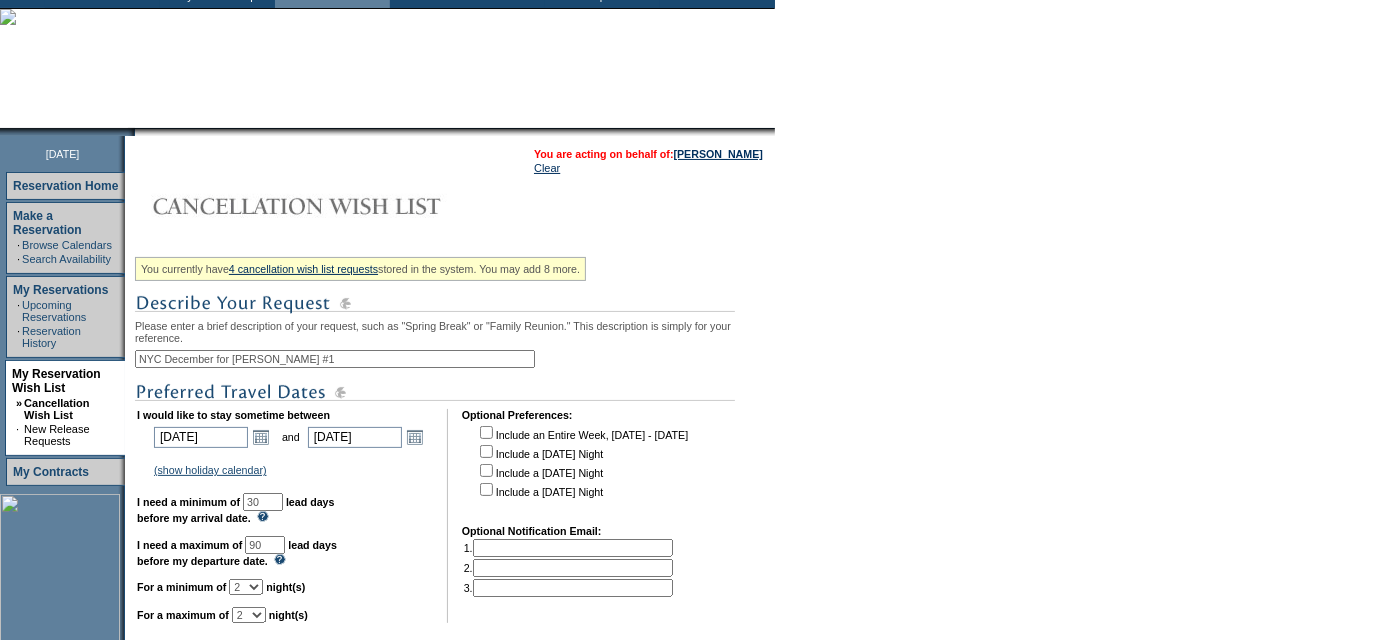 scroll, scrollTop: 90, scrollLeft: 0, axis: vertical 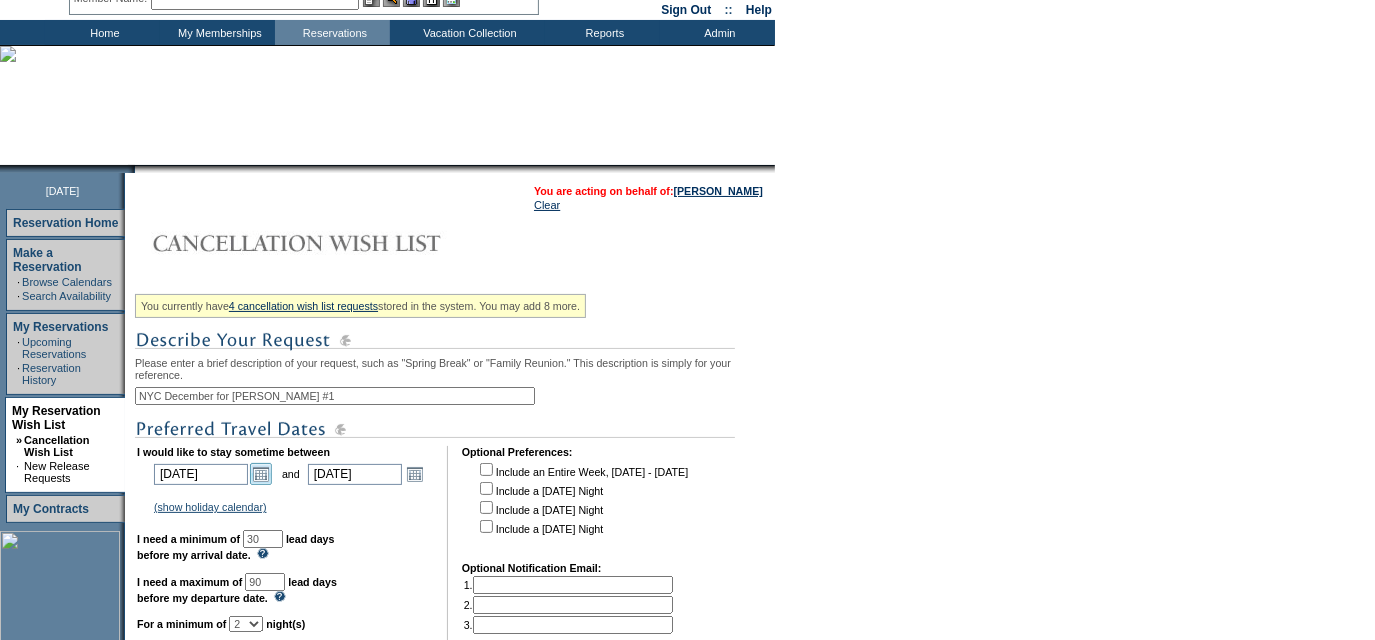 click on "Open the calendar popup." at bounding box center (261, 474) 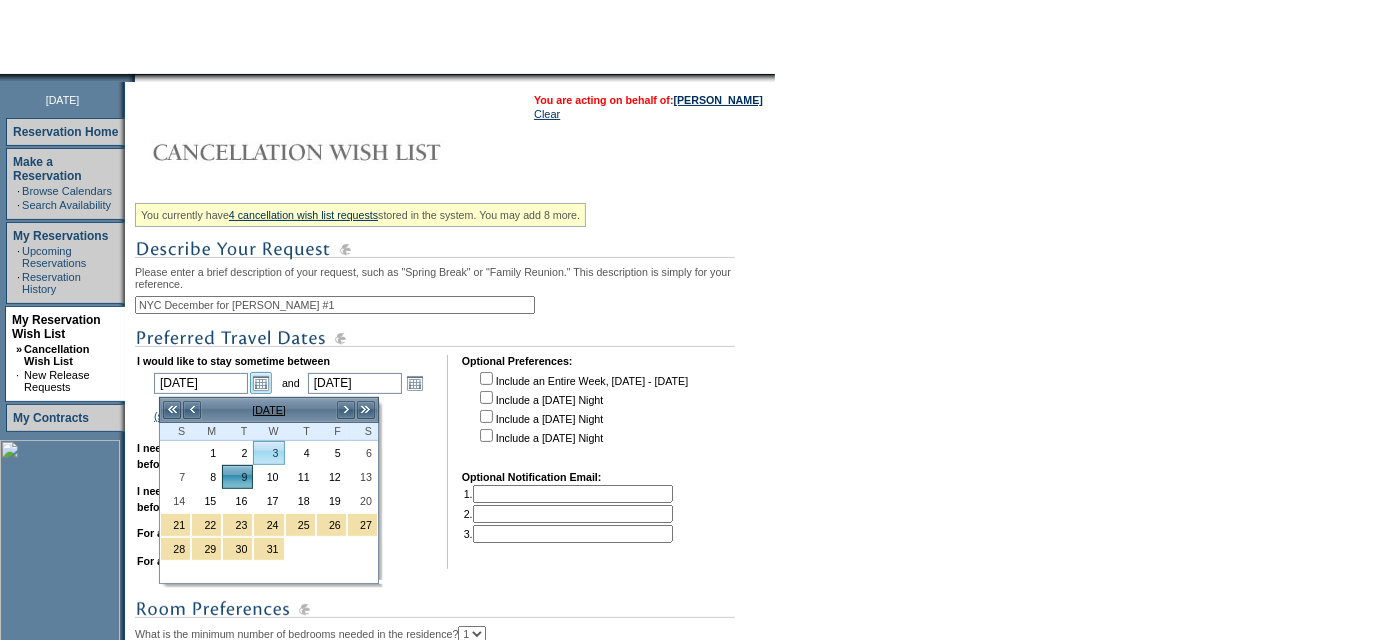 scroll, scrollTop: 181, scrollLeft: 0, axis: vertical 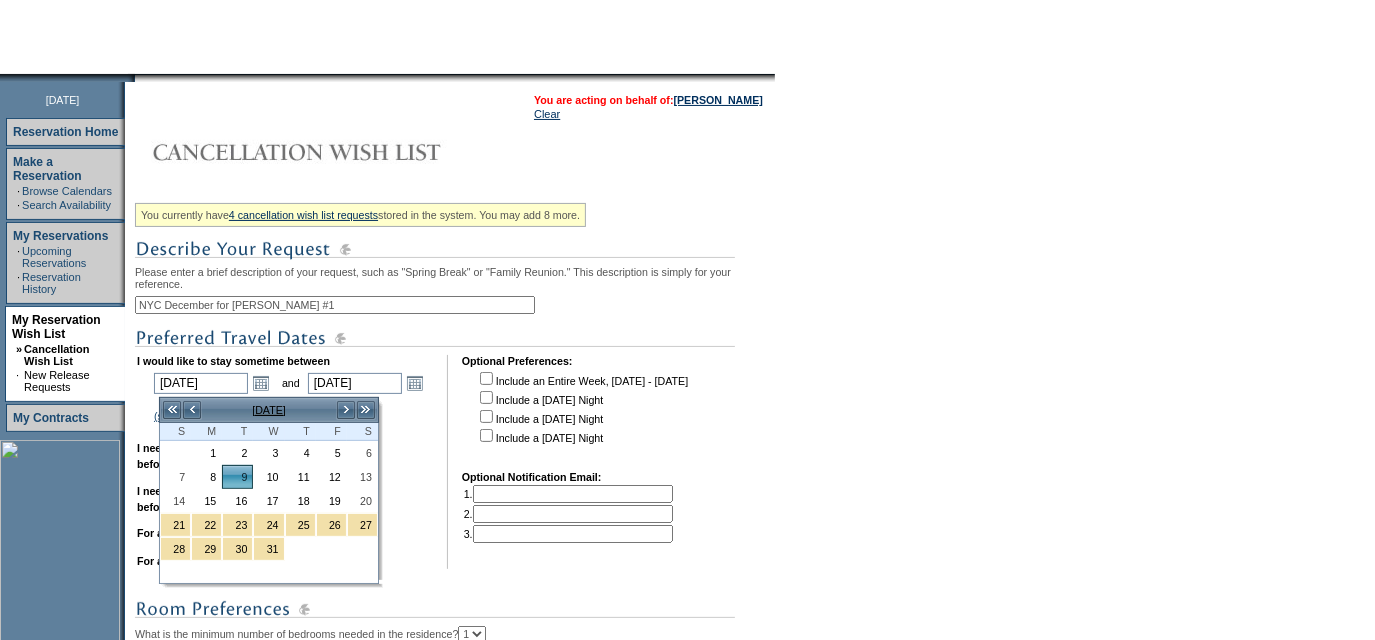 click on "I would like to stay sometime between
[DATE]
[DATE] Open the calendar popup.
and
[DATE]
[DATE] Open the calendar popup.
<< < [DATE] > >>" at bounding box center (285, 462) 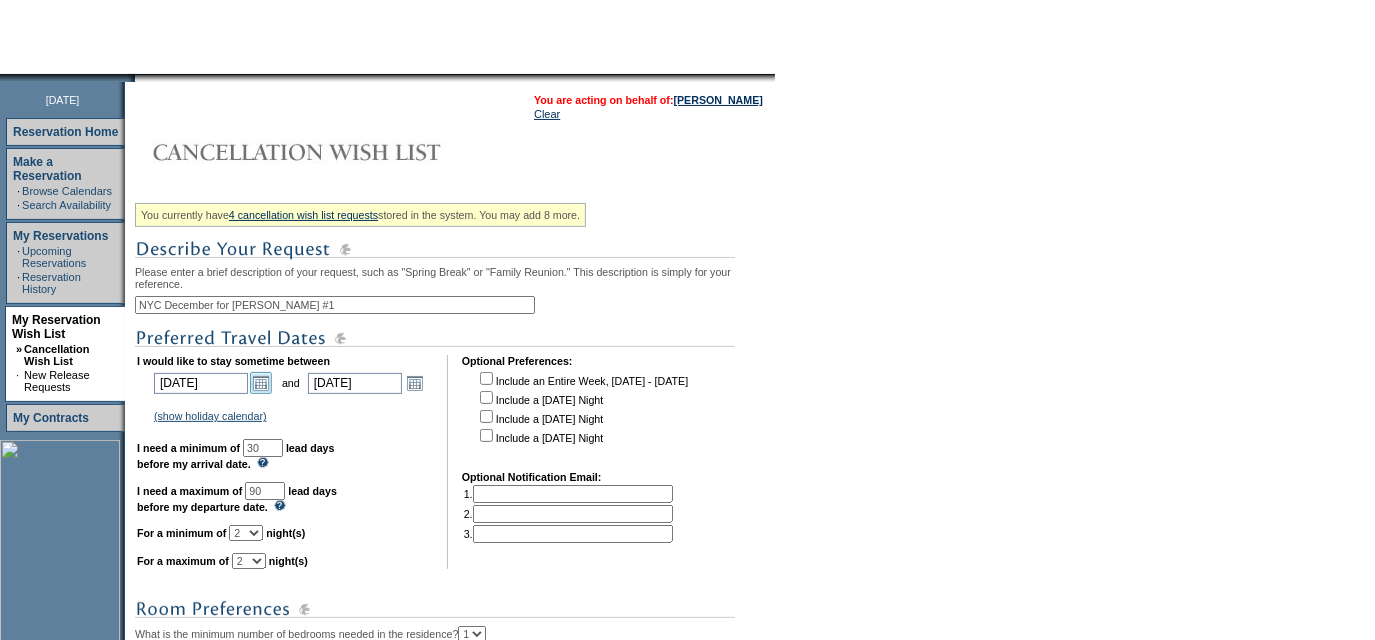 click on "Open the calendar popup." at bounding box center (261, 383) 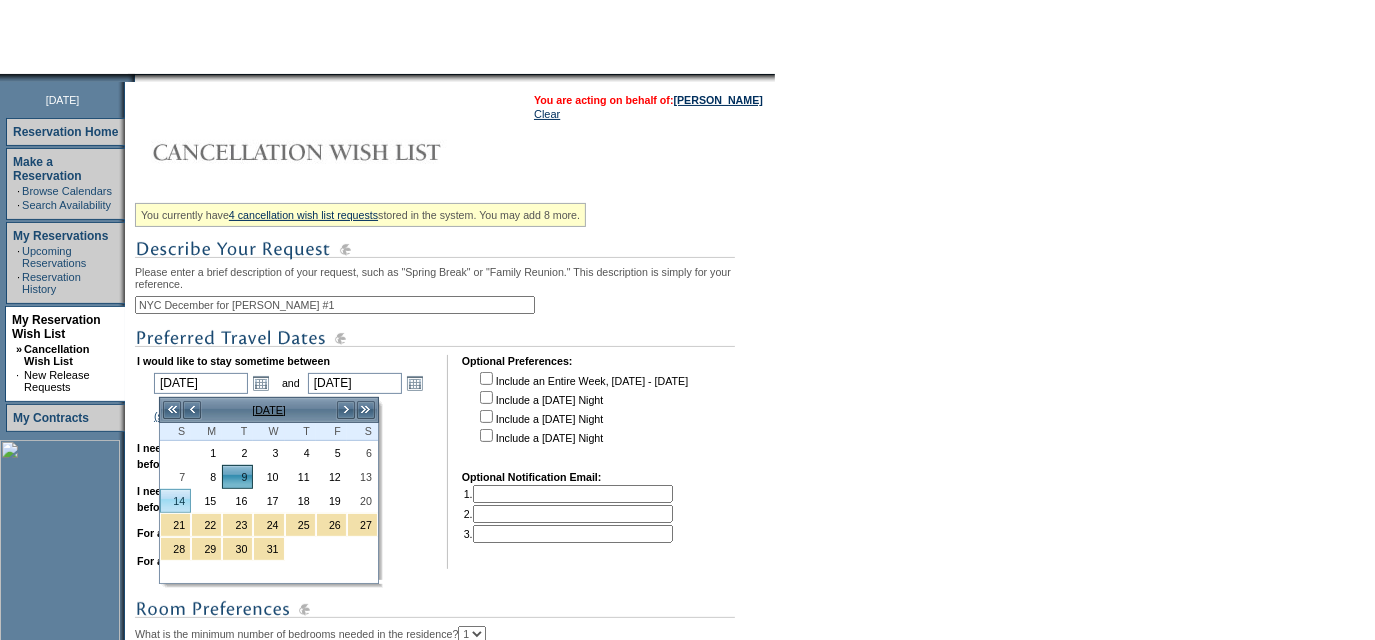 click on "14" at bounding box center (175, 501) 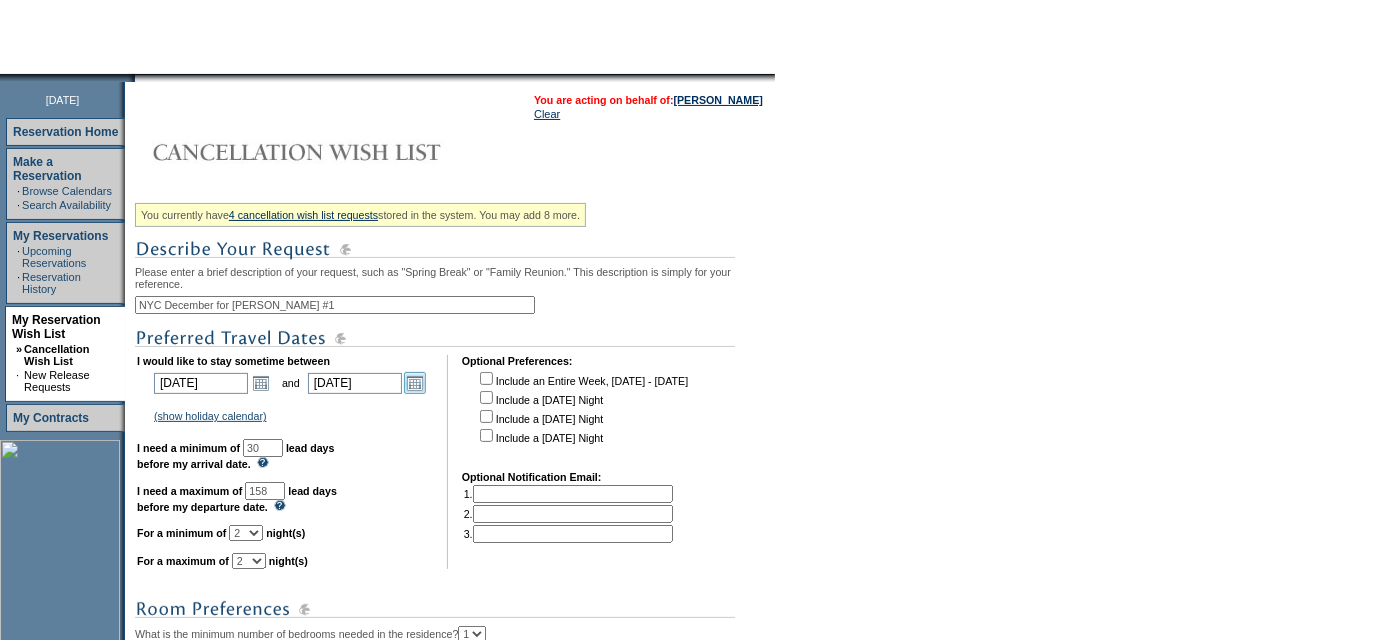 click on "Open the calendar popup." at bounding box center (415, 383) 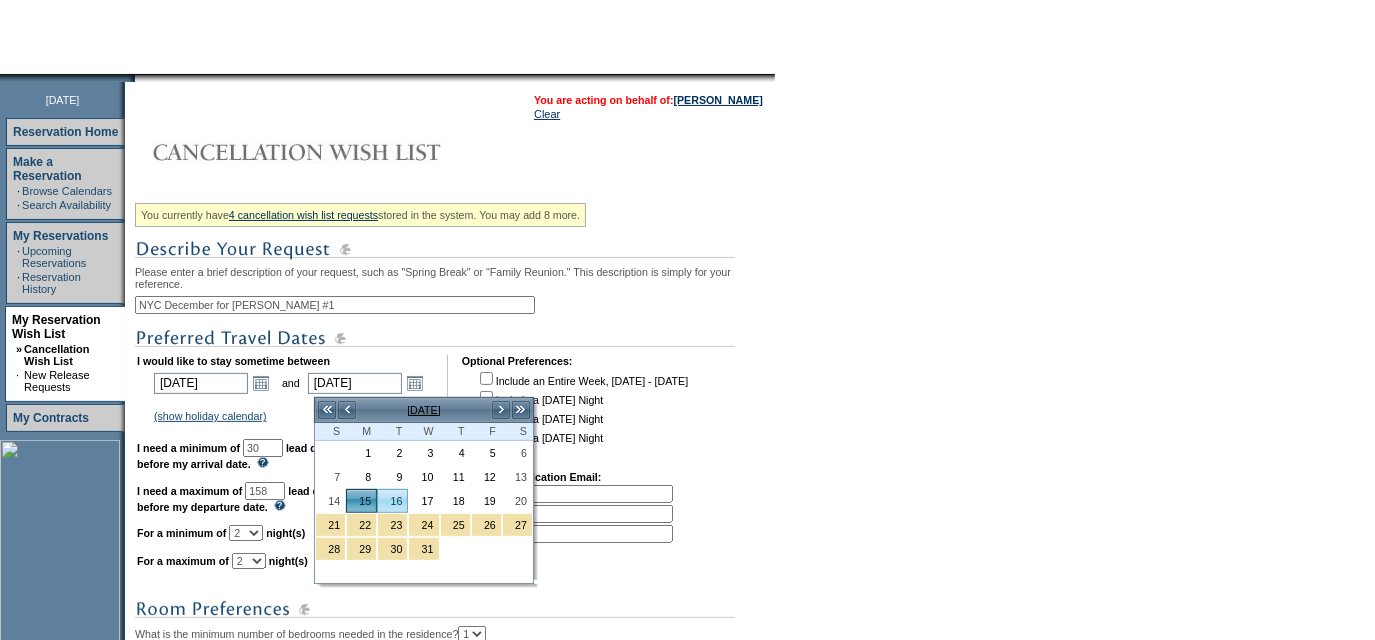 click on "16" at bounding box center [392, 501] 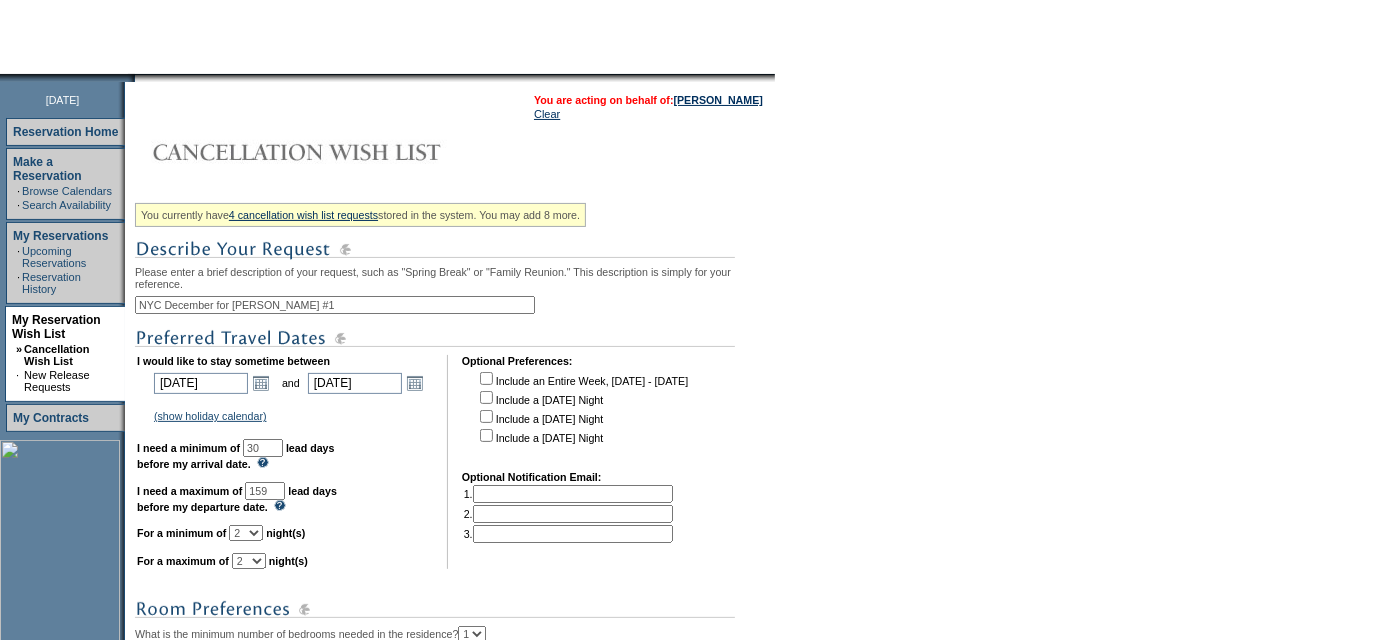 click on "NYC December for [PERSON_NAME] #1" at bounding box center (335, 305) 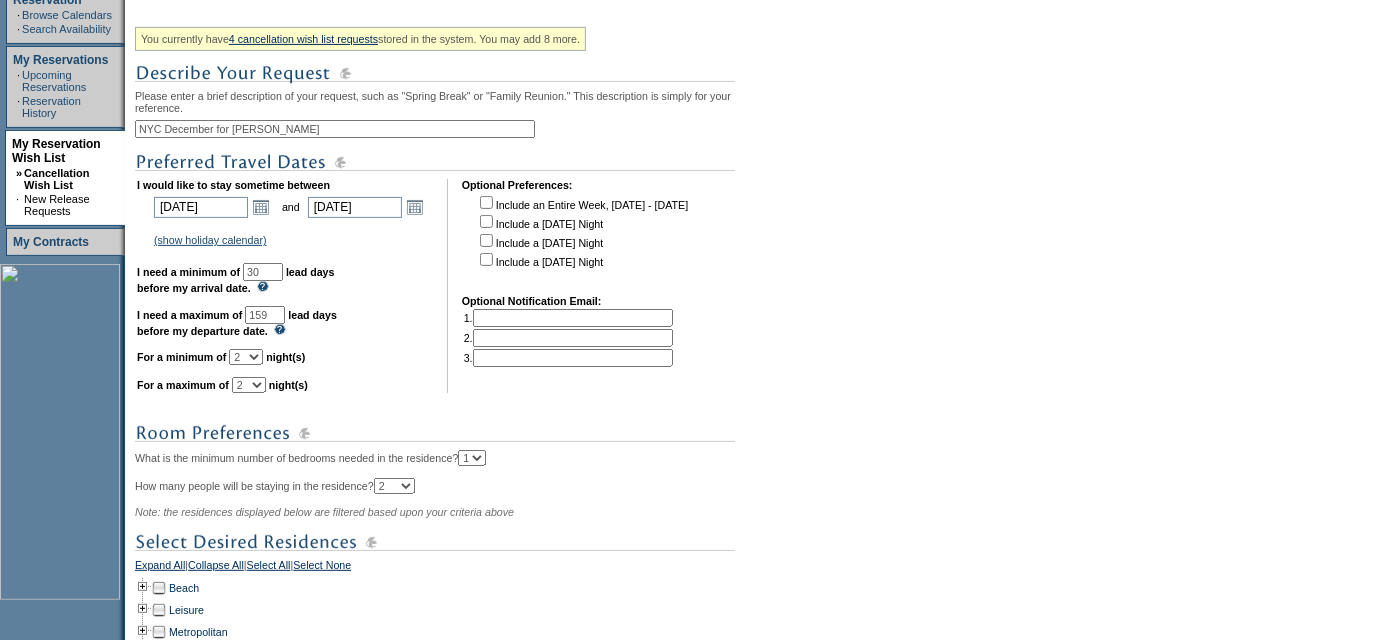 scroll, scrollTop: 363, scrollLeft: 0, axis: vertical 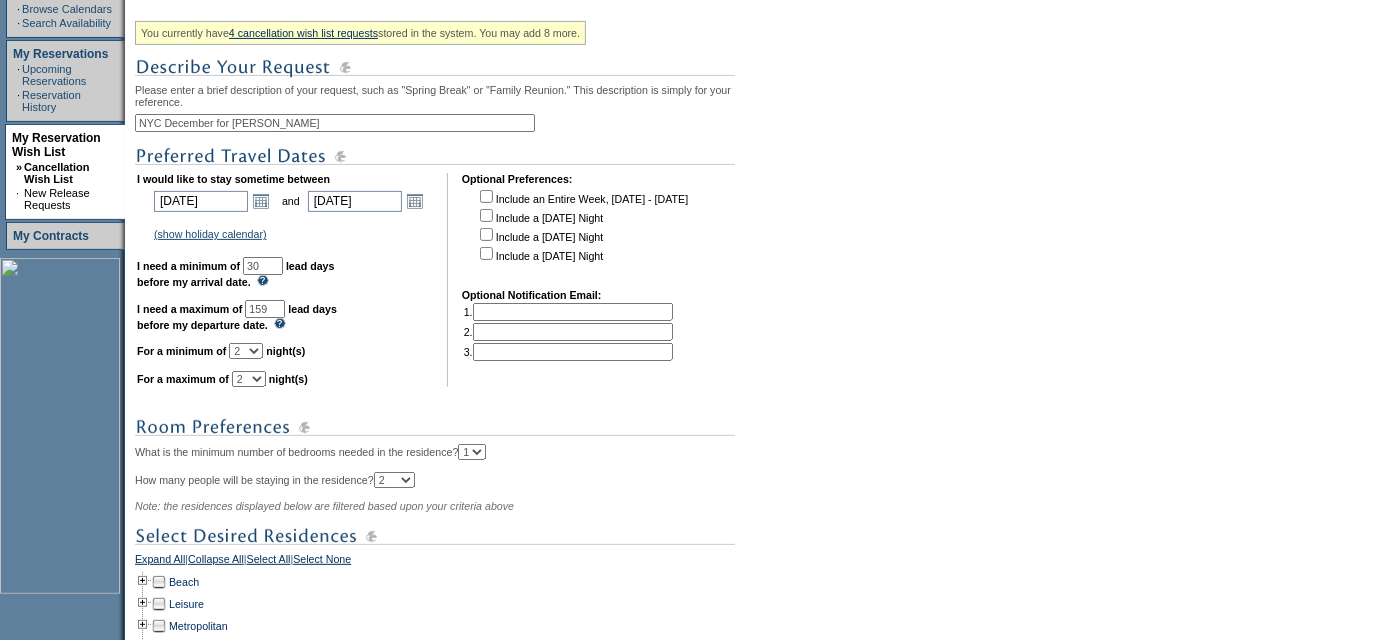 drag, startPoint x: 306, startPoint y: 313, endPoint x: 124, endPoint y: 330, distance: 182.79224 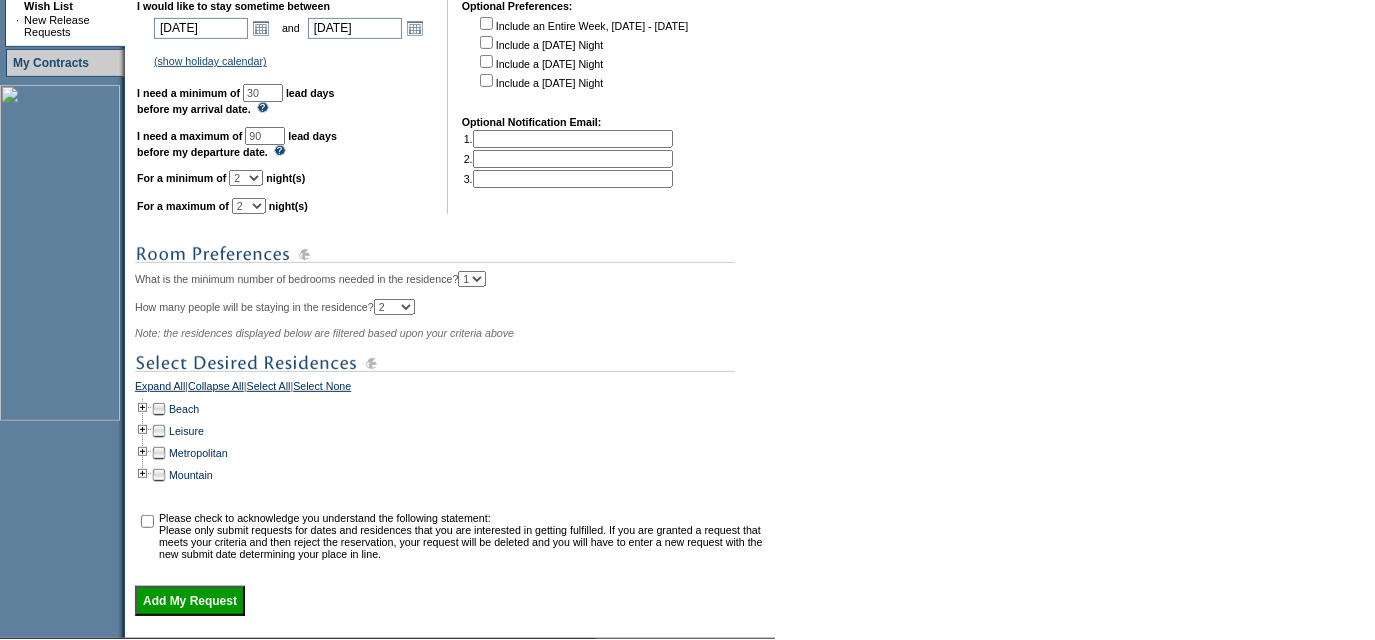 scroll, scrollTop: 686, scrollLeft: 0, axis: vertical 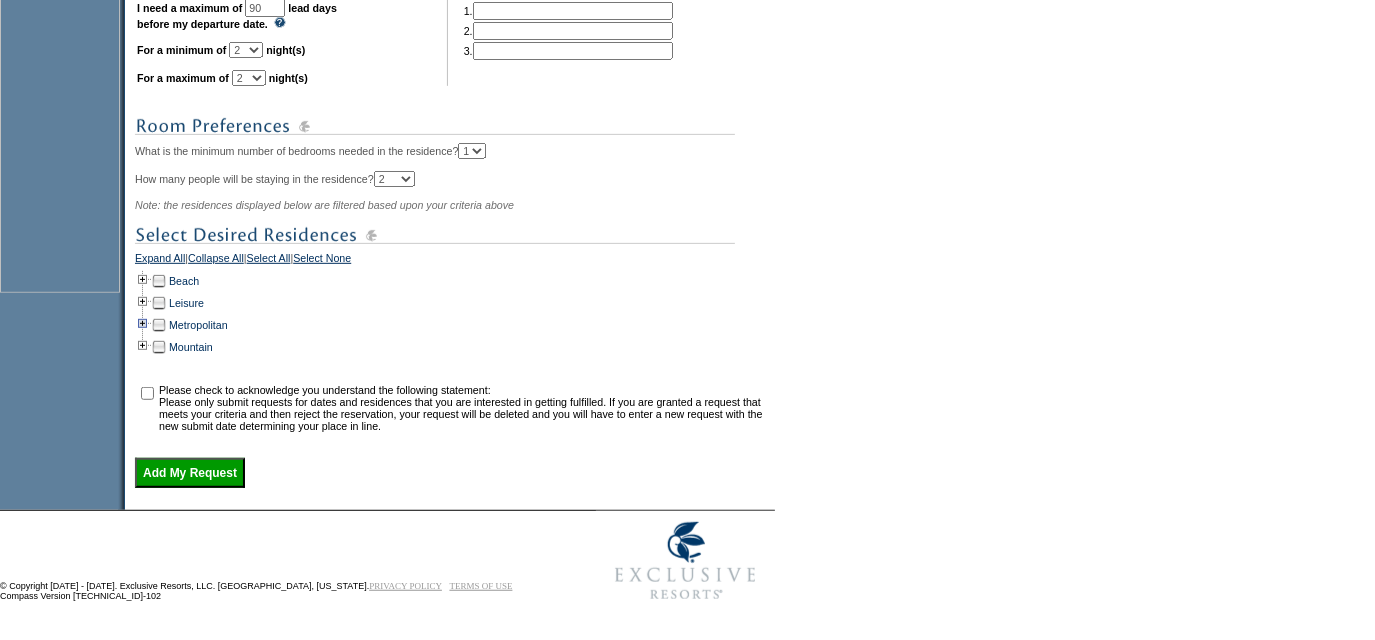 click at bounding box center [143, 325] 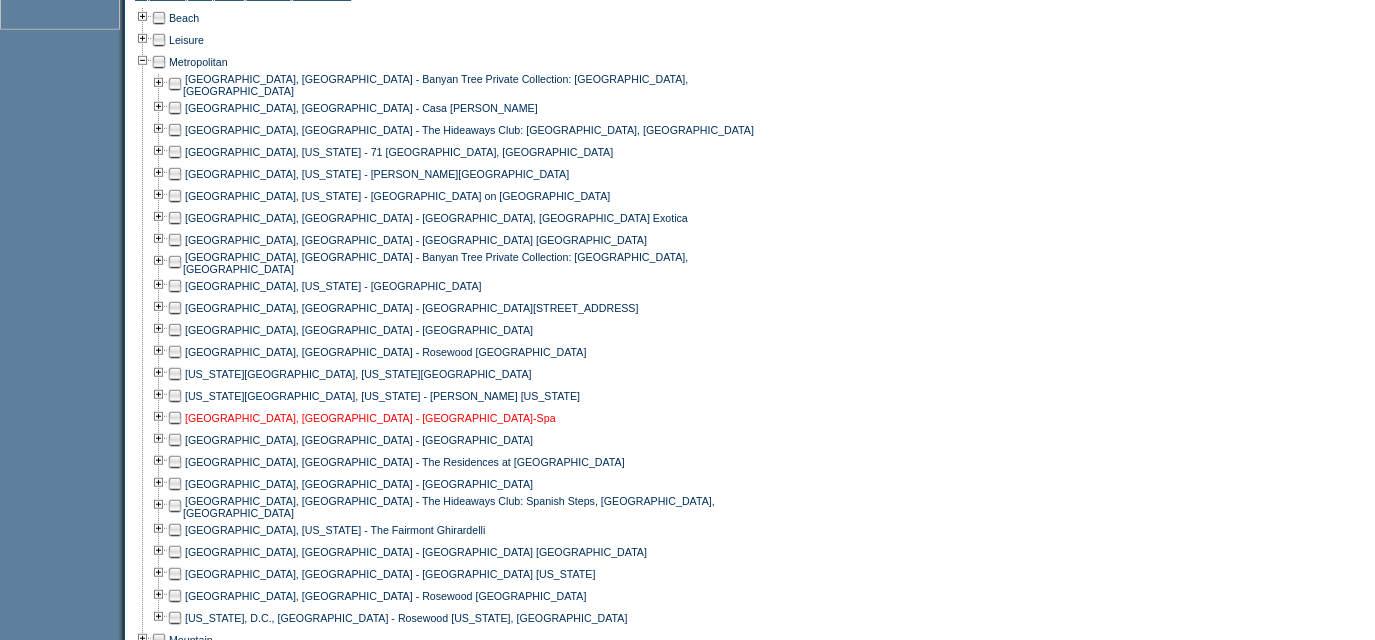 scroll, scrollTop: 959, scrollLeft: 0, axis: vertical 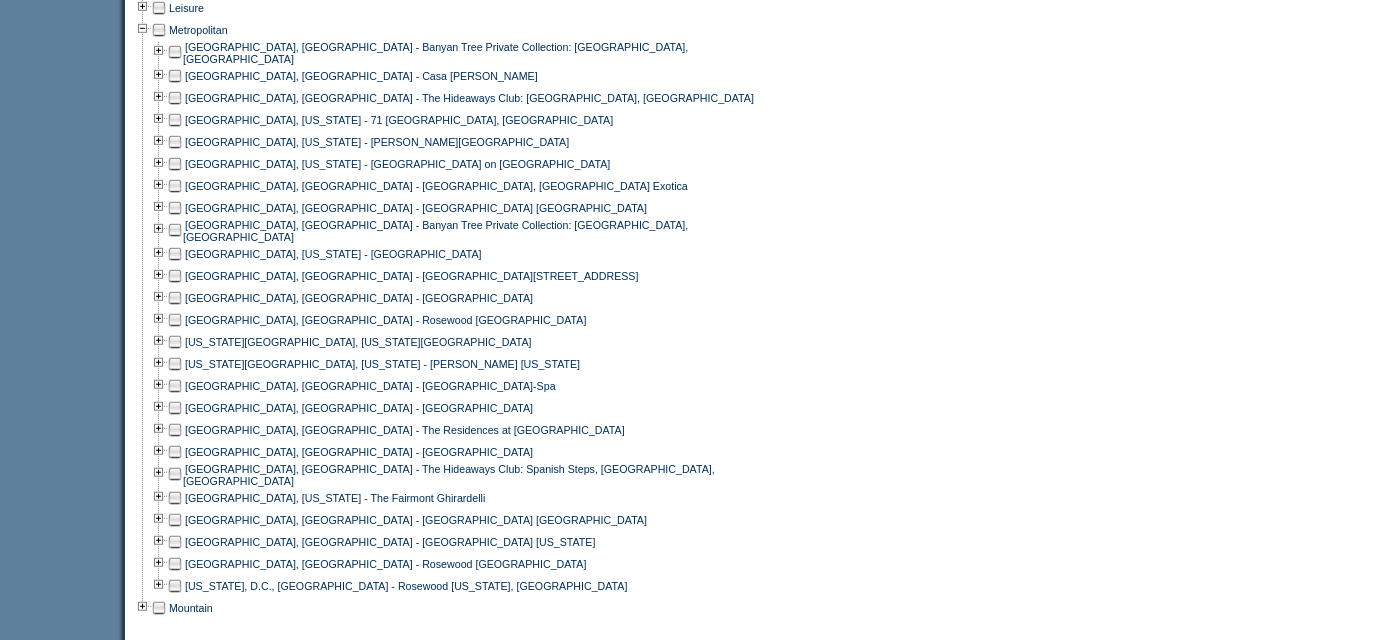 click at bounding box center (175, 342) 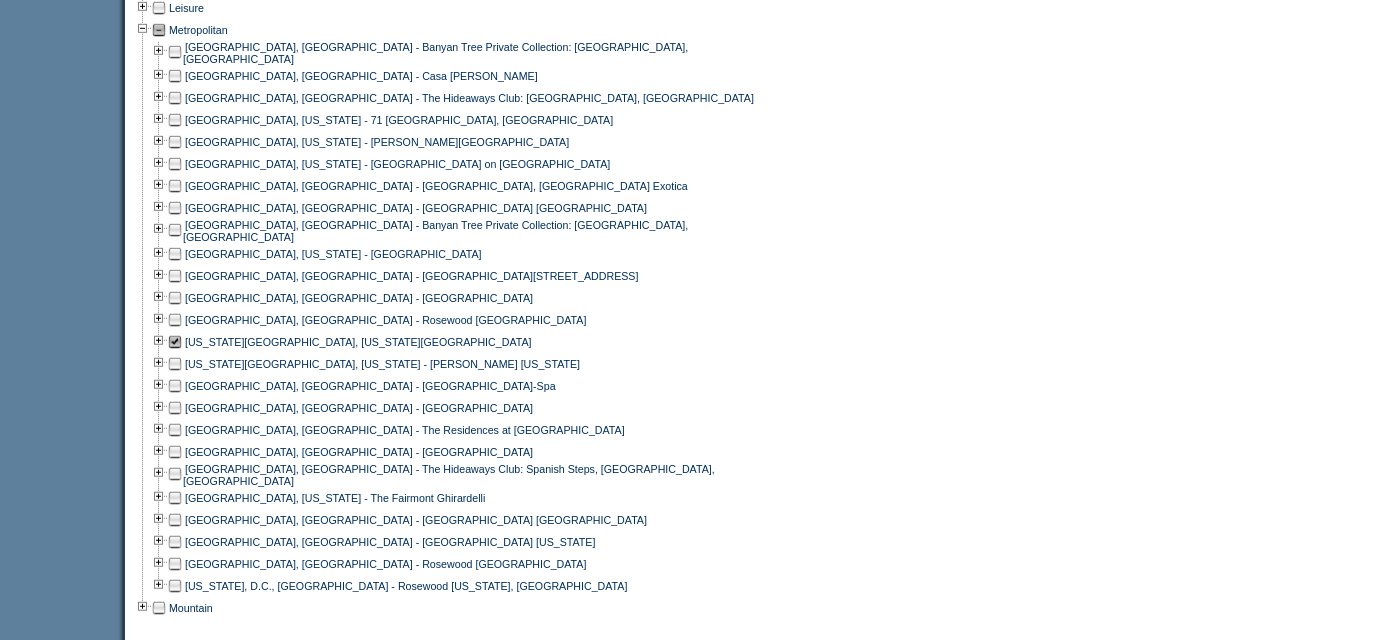 click at bounding box center (175, 364) 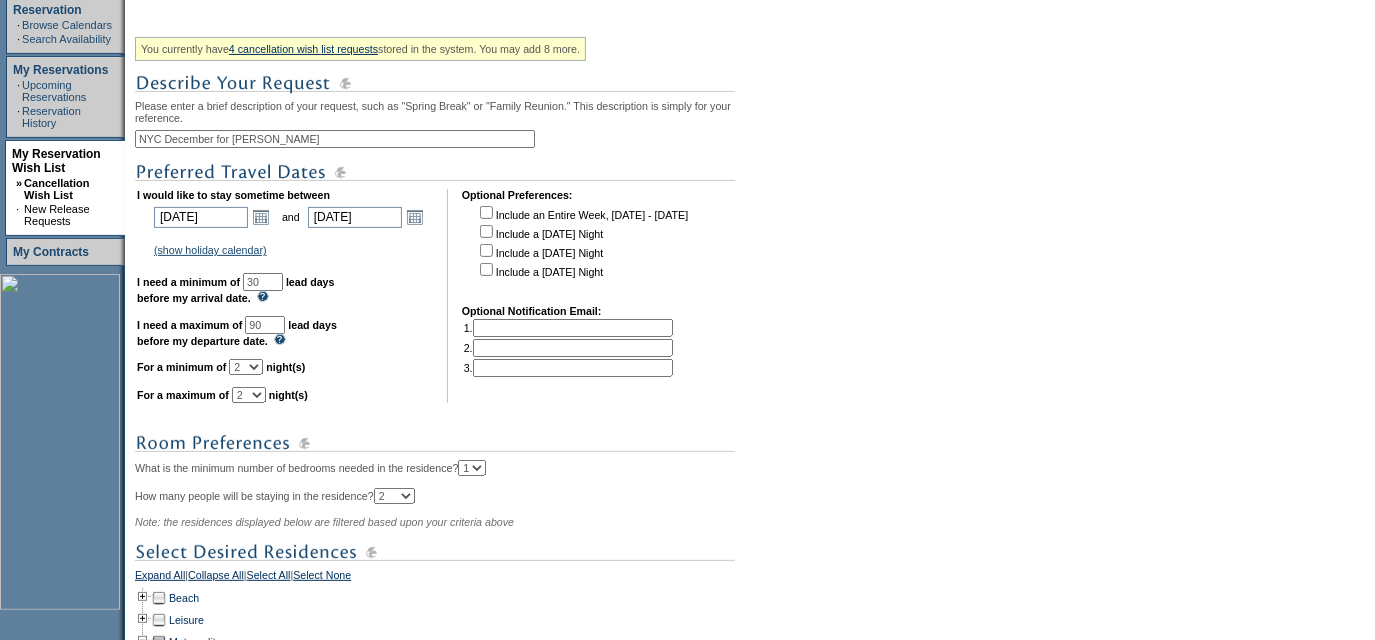 scroll, scrollTop: 322, scrollLeft: 0, axis: vertical 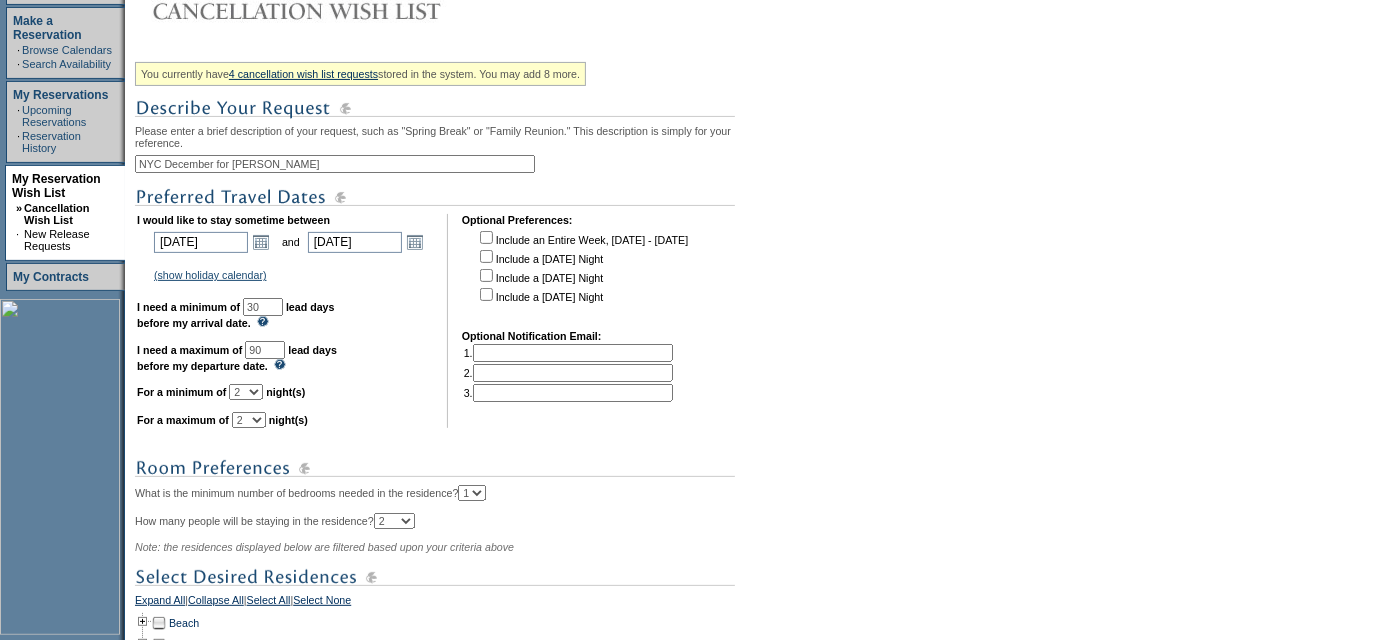 click on "90" at bounding box center (265, 350) 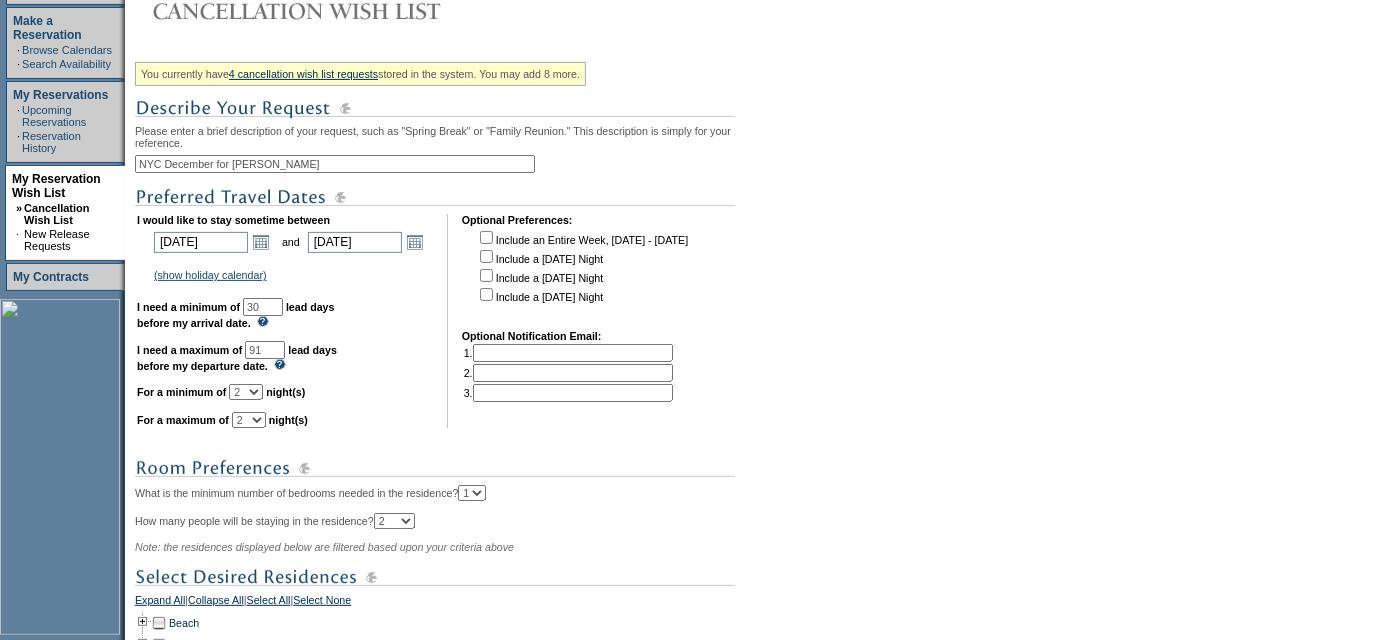 type on "91" 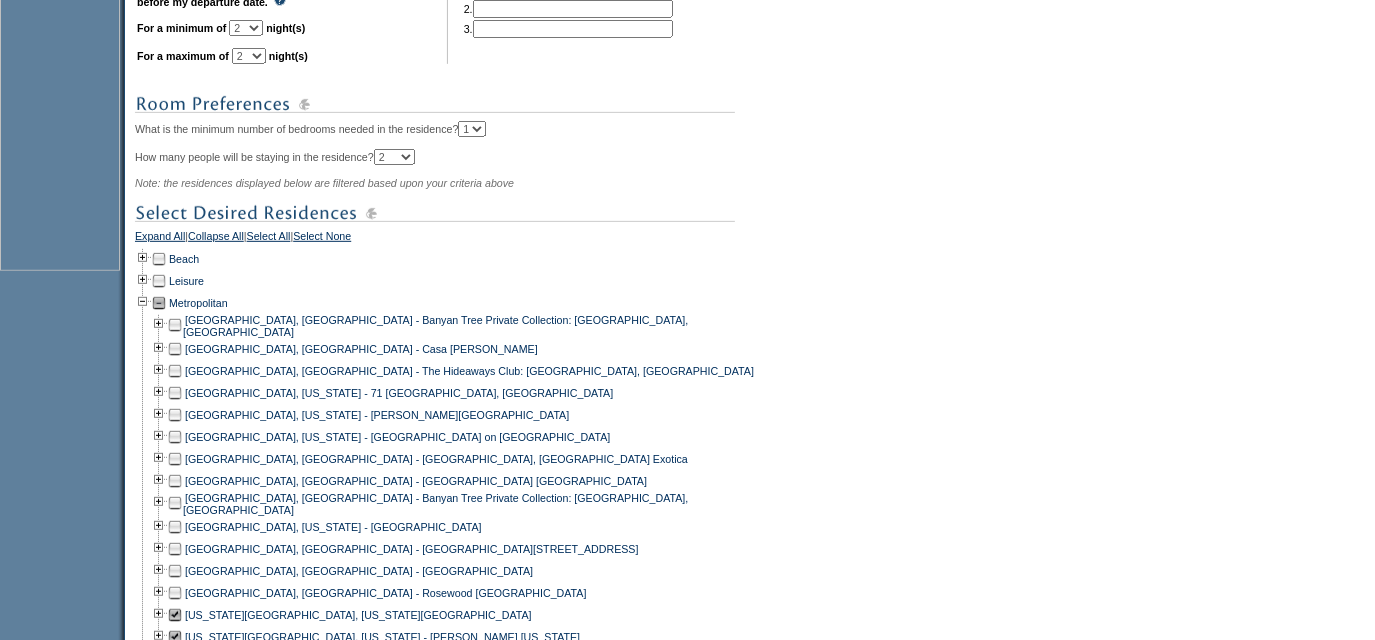 click on "Follow Us  ::" at bounding box center (687, 229) 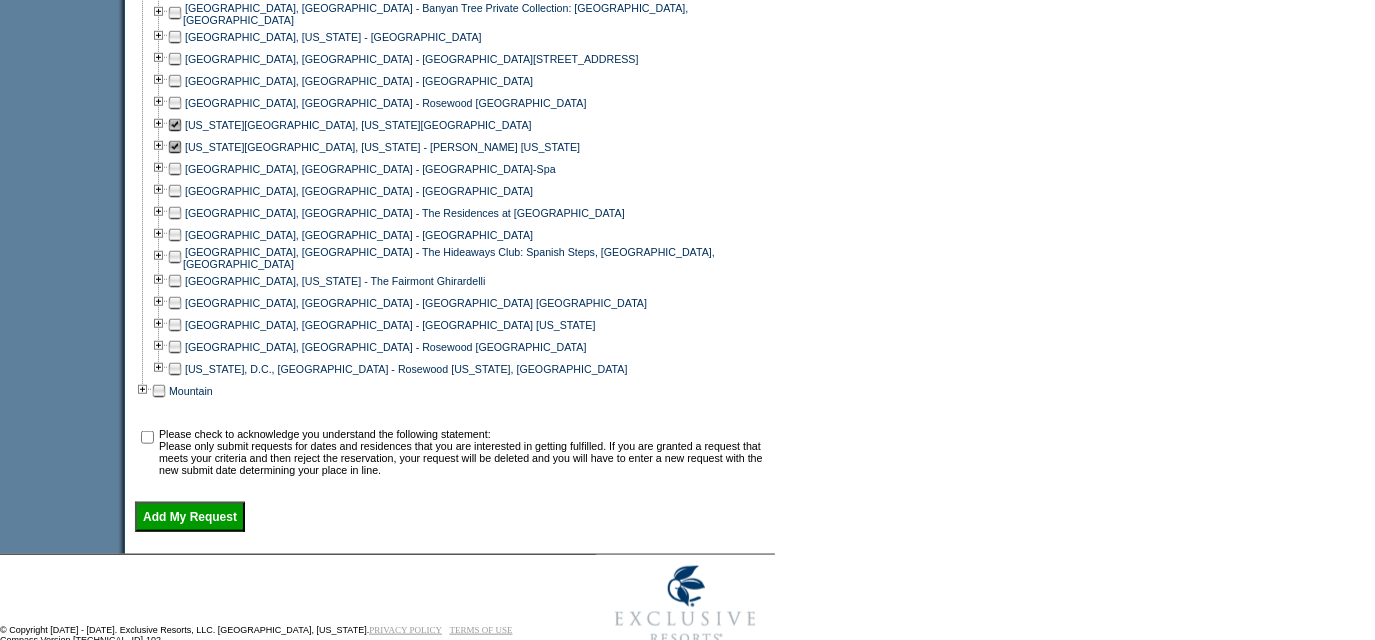 scroll, scrollTop: 1236, scrollLeft: 0, axis: vertical 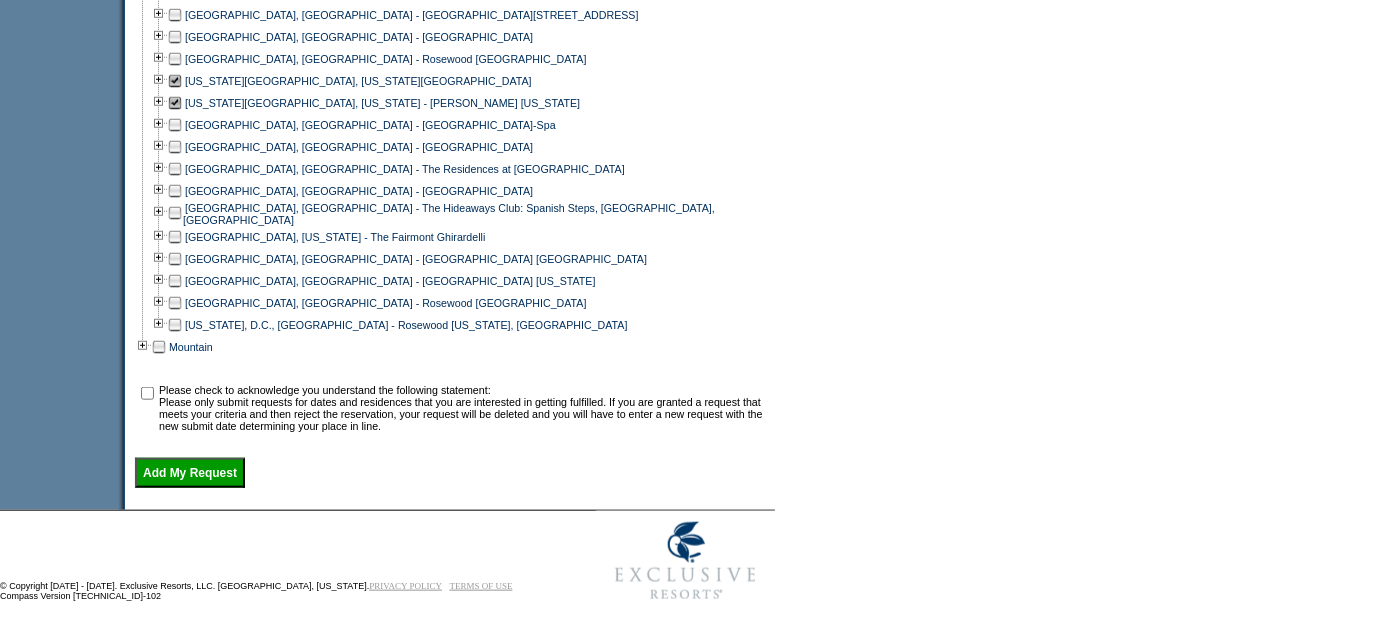 click at bounding box center (147, 393) 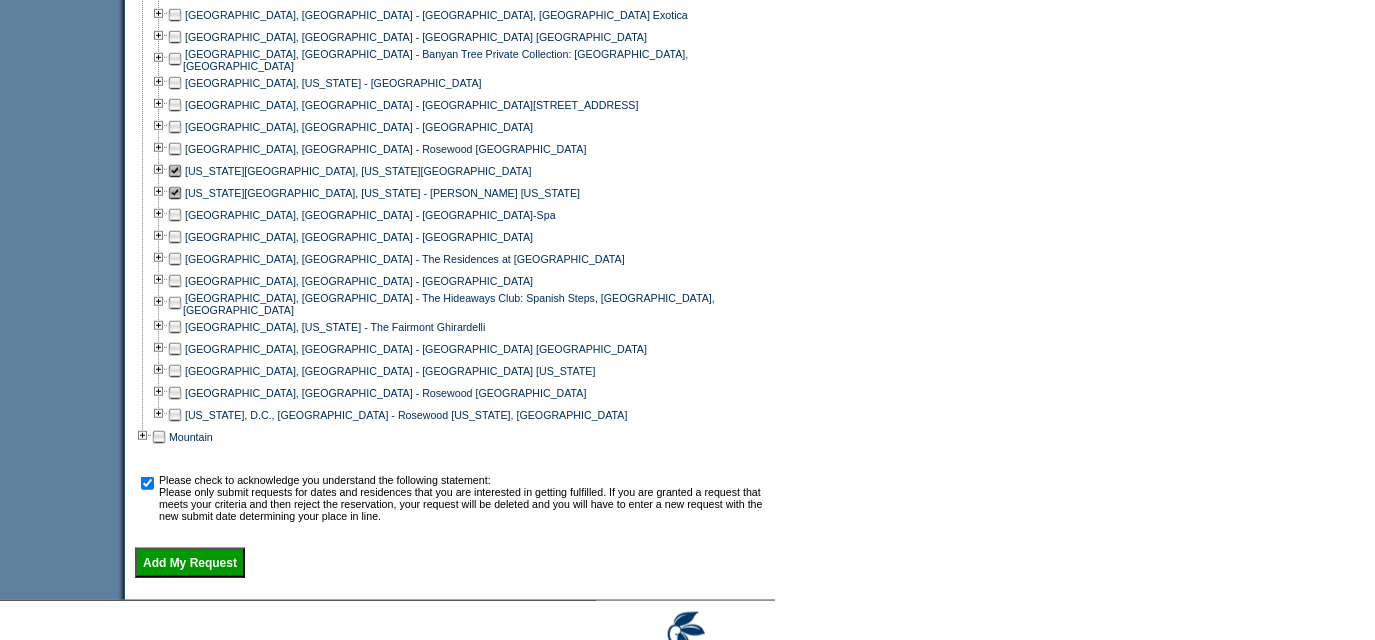 scroll, scrollTop: 1236, scrollLeft: 0, axis: vertical 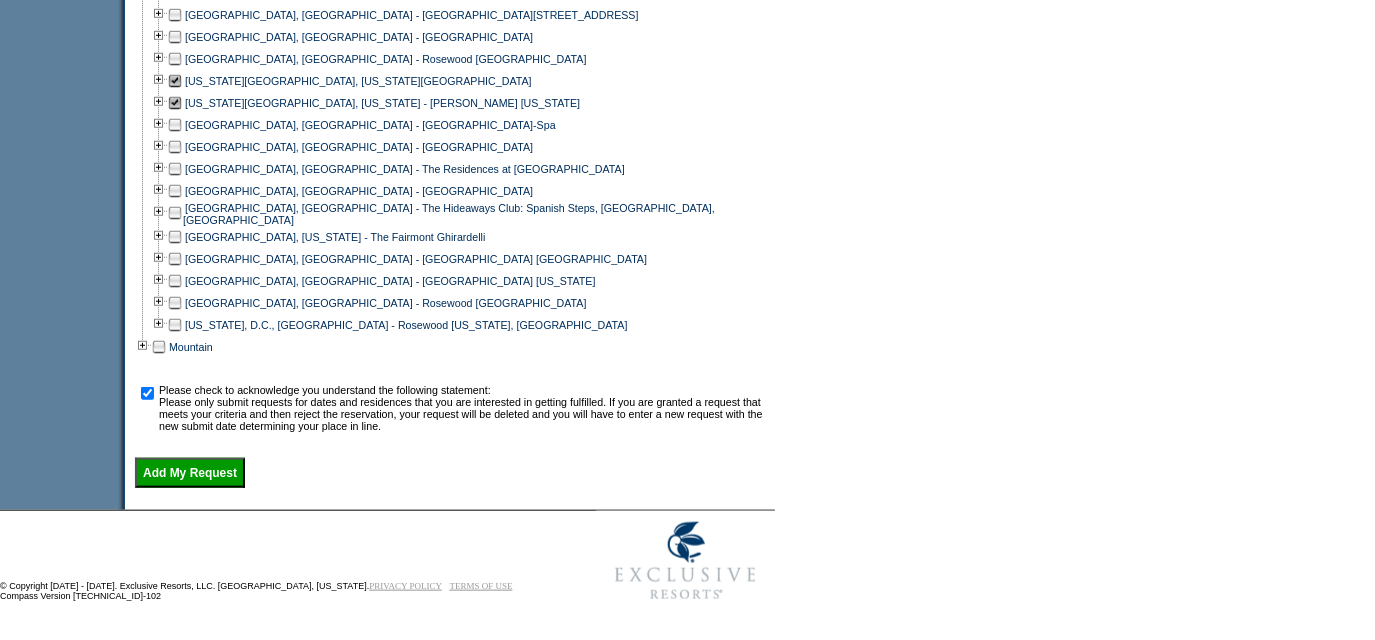 click on "Add My Request" at bounding box center (190, 473) 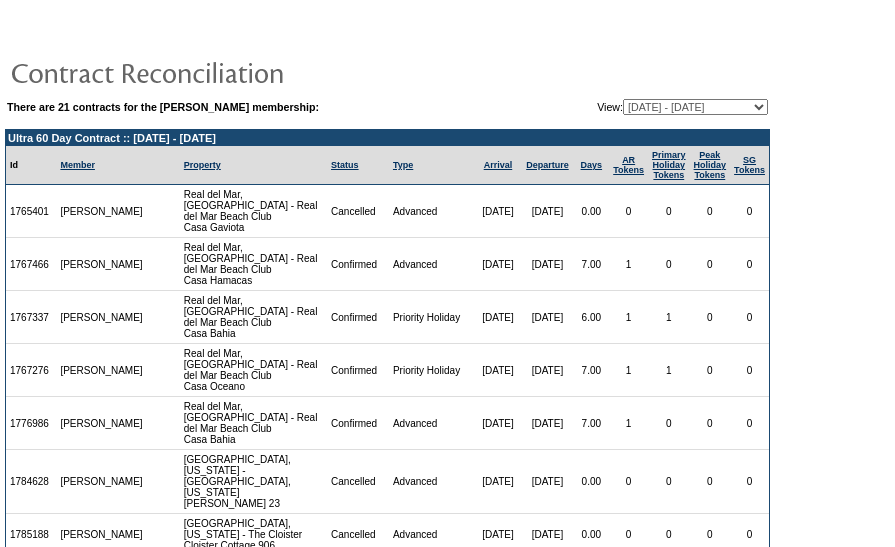 scroll, scrollTop: 486, scrollLeft: 0, axis: vertical 